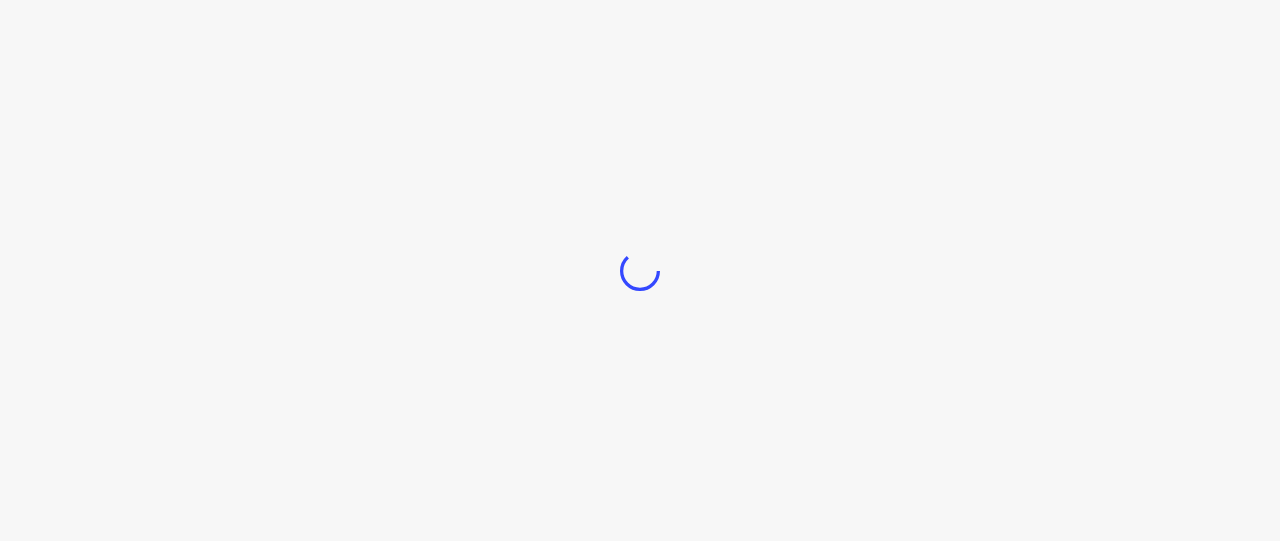 scroll, scrollTop: 0, scrollLeft: 0, axis: both 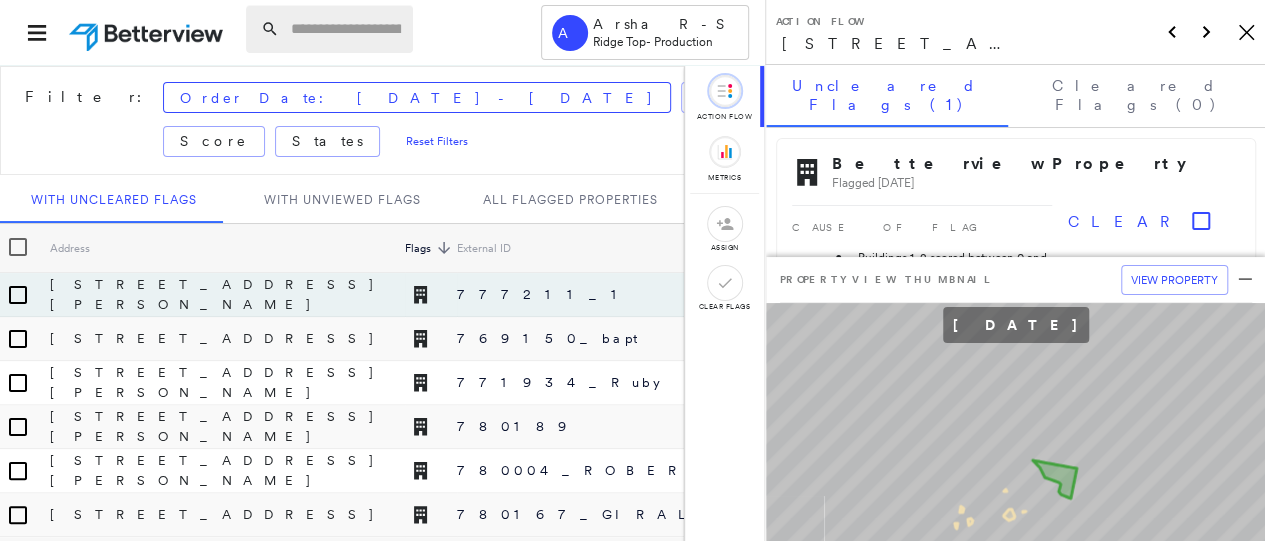 click at bounding box center (346, 29) 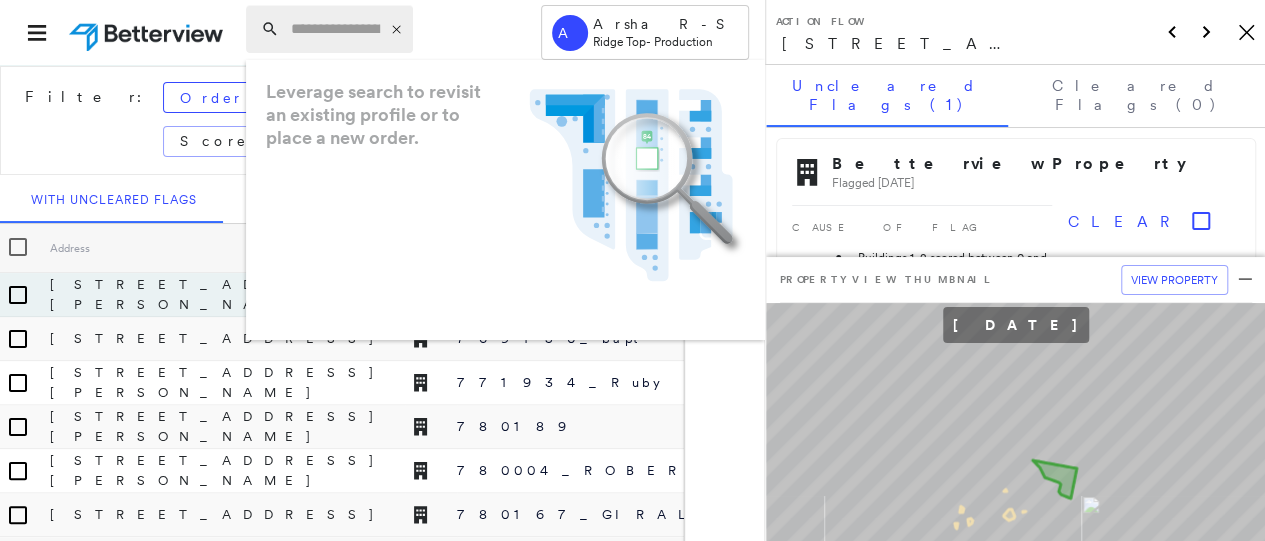 paste on "**********" 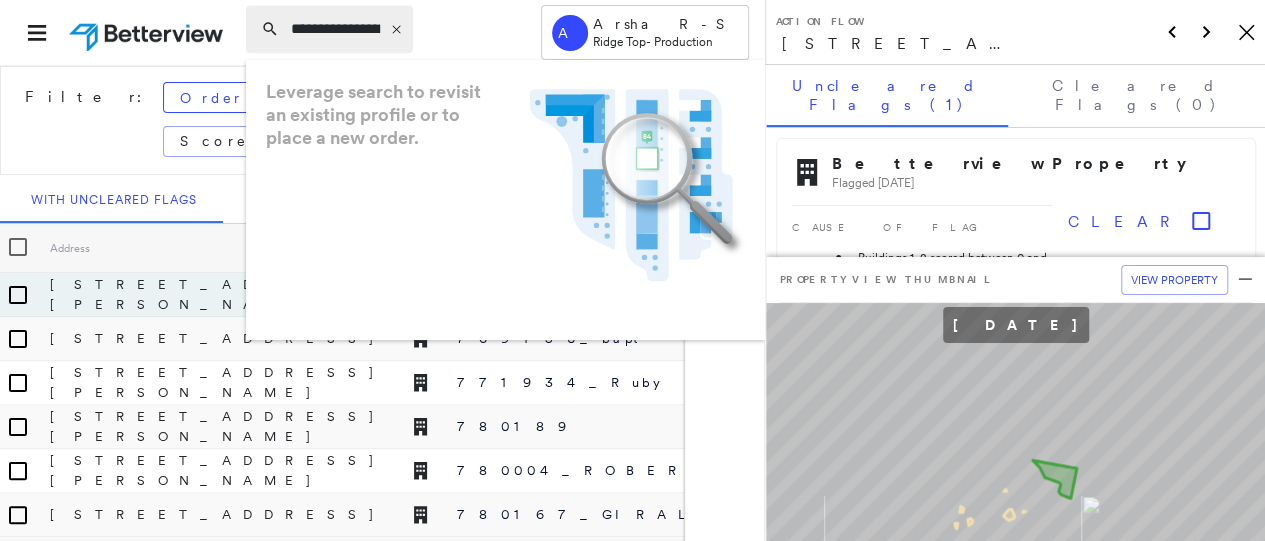 scroll, scrollTop: 0, scrollLeft: 197, axis: horizontal 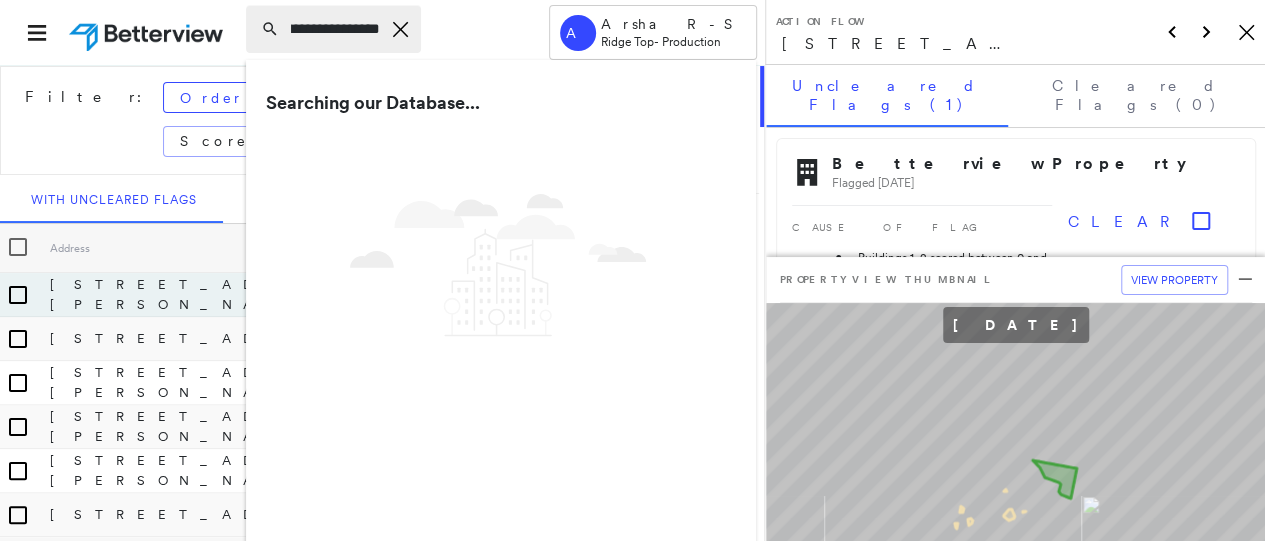 type on "**********" 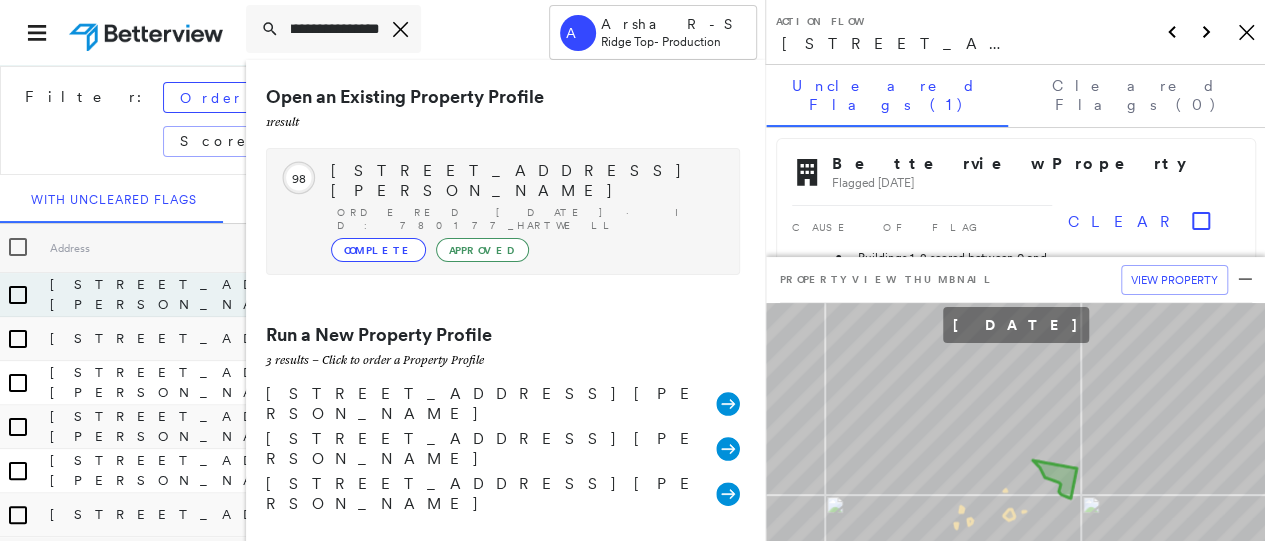 click on "Ordered [DATE] · ID: 780177_Hartwell" at bounding box center (528, 219) 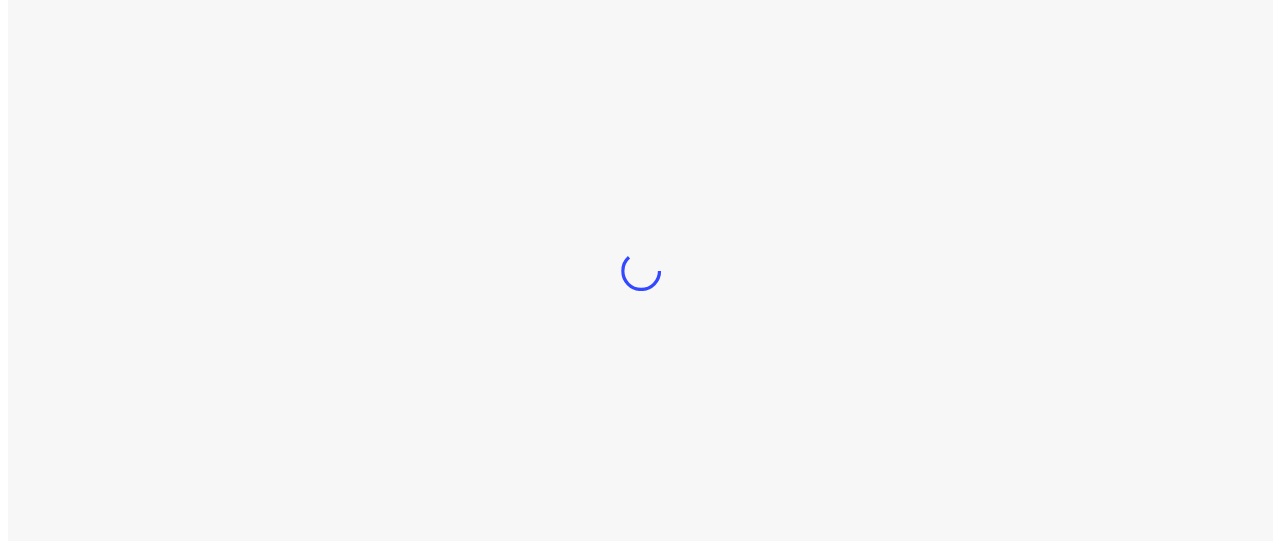 scroll, scrollTop: 0, scrollLeft: 0, axis: both 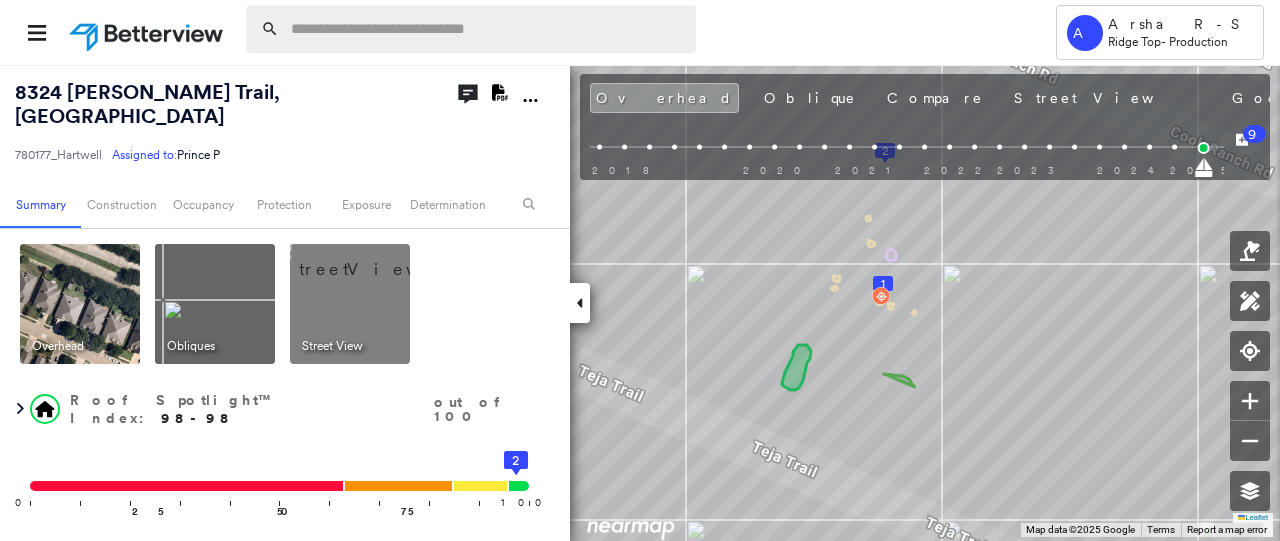 click at bounding box center (487, 29) 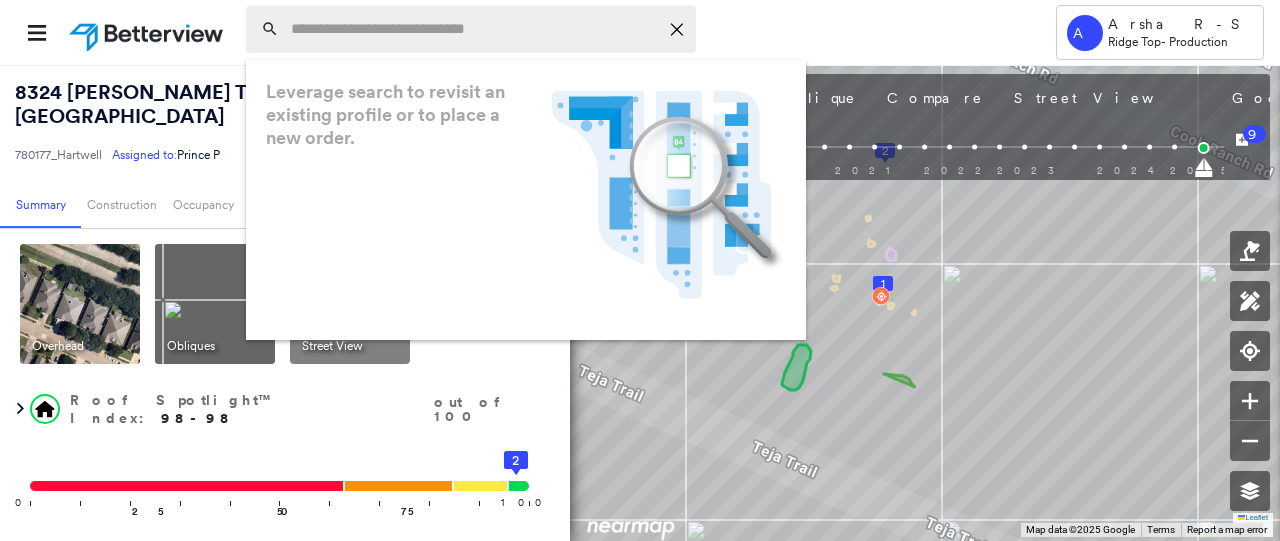 paste on "**********" 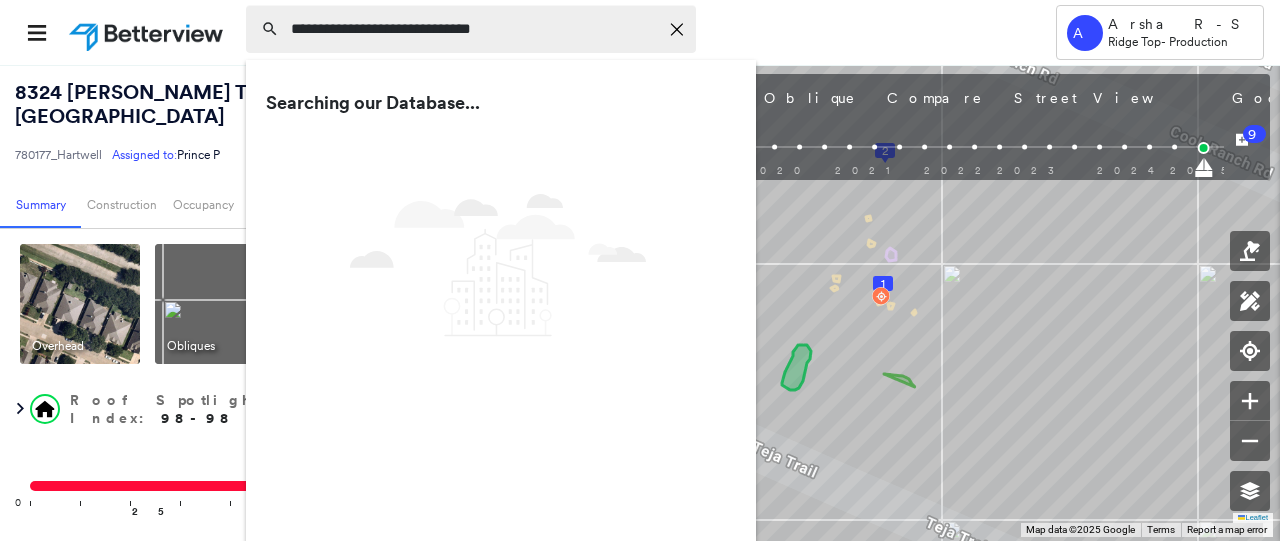 type on "**********" 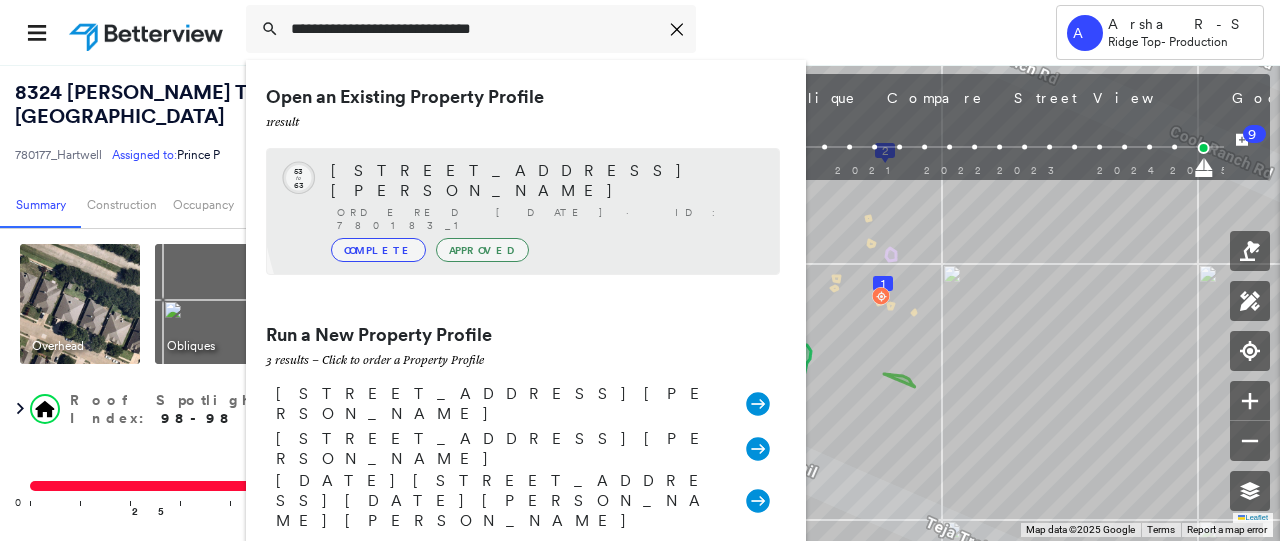 click on "[STREET_ADDRESS][PERSON_NAME]" at bounding box center [545, 181] 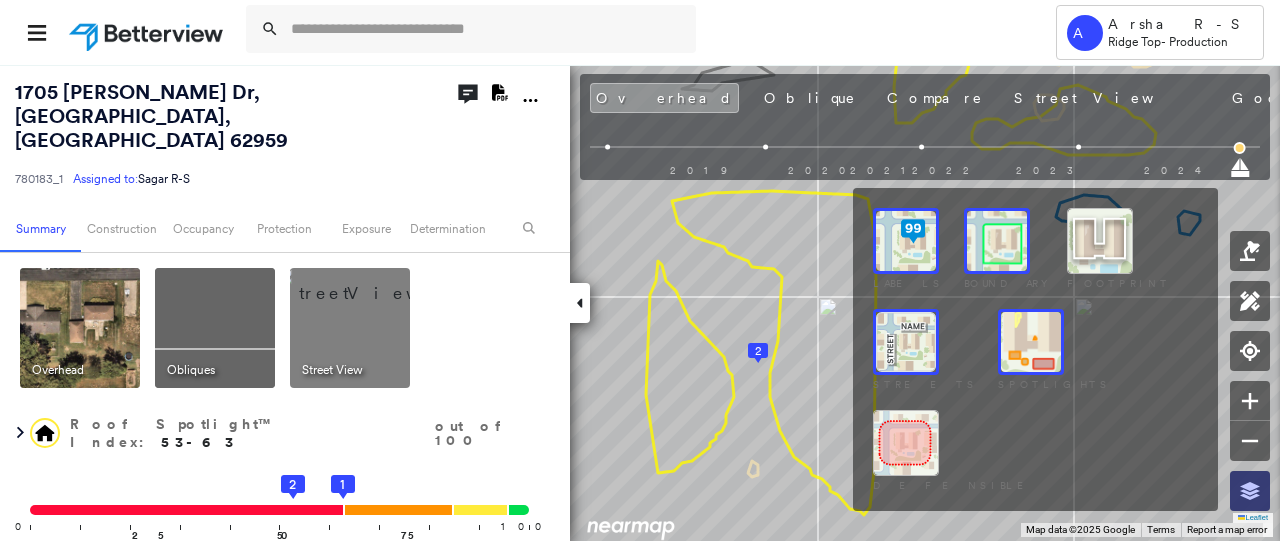 click 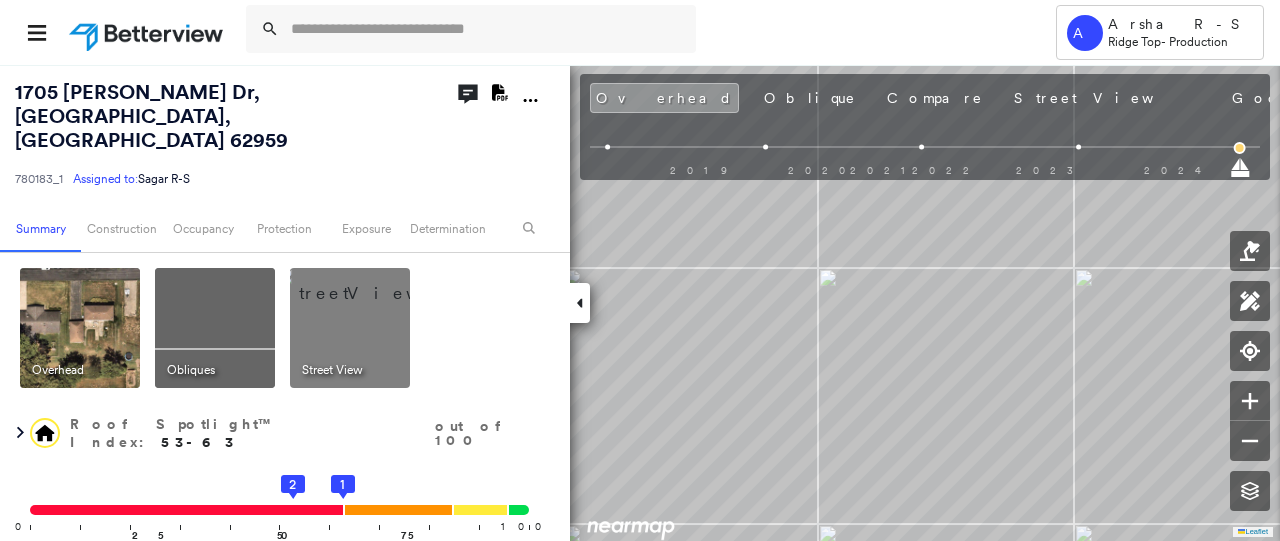 click at bounding box center [925, 166] 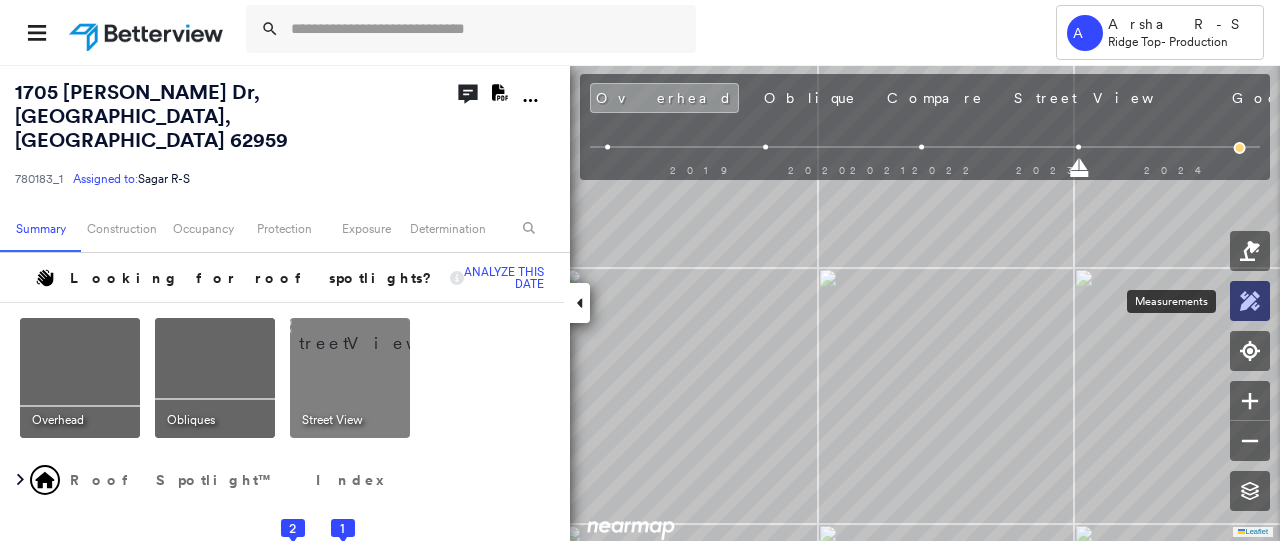 click at bounding box center [1250, 301] 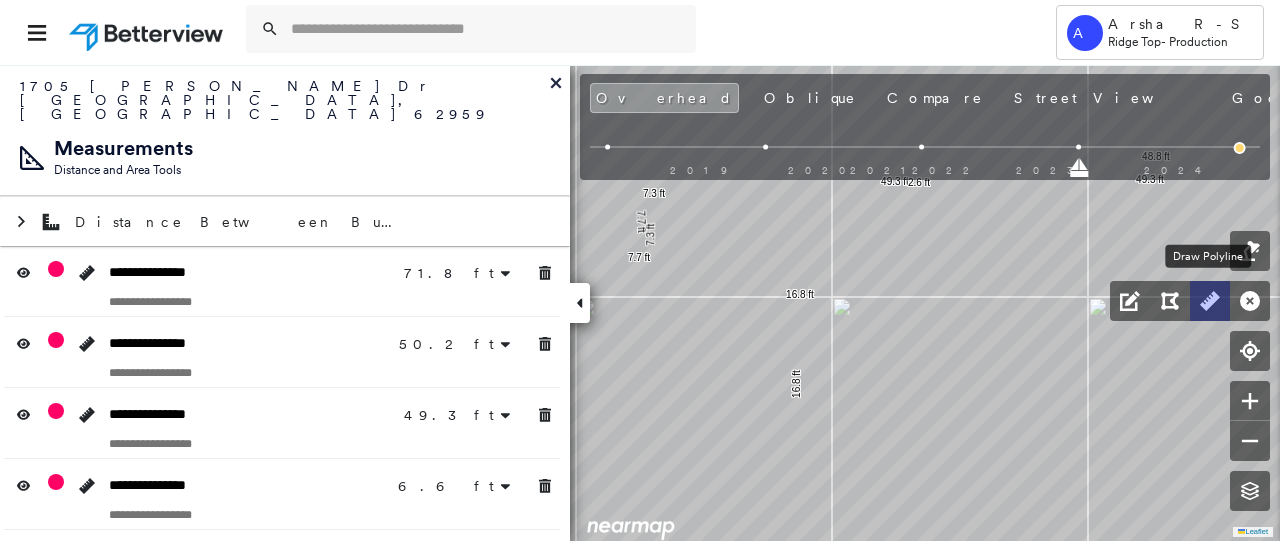 click 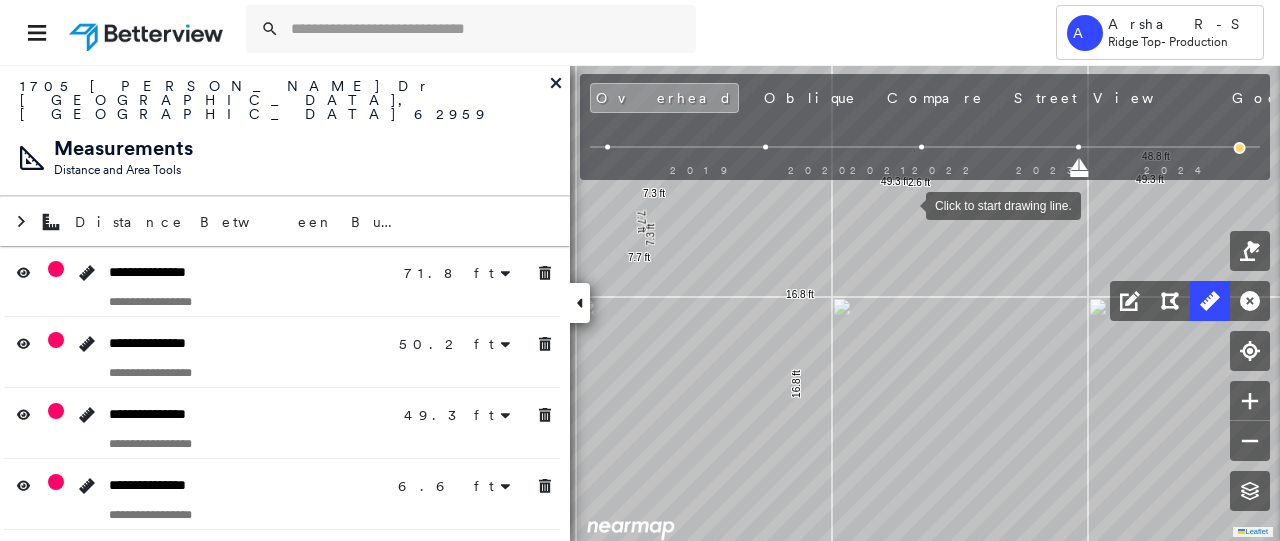 click at bounding box center [906, 204] 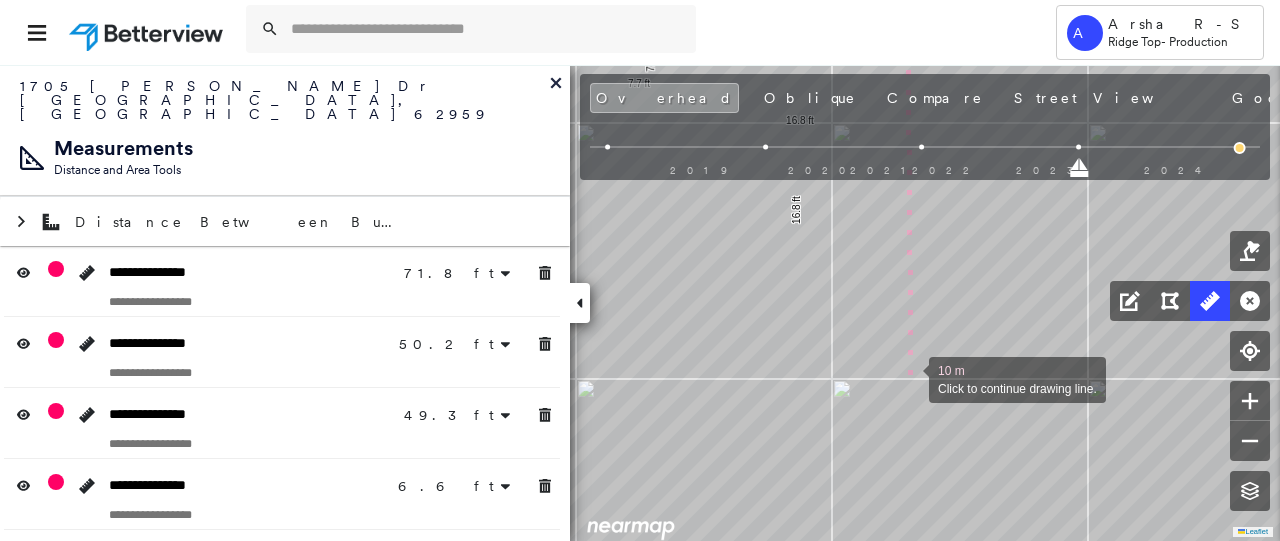 click at bounding box center (909, 378) 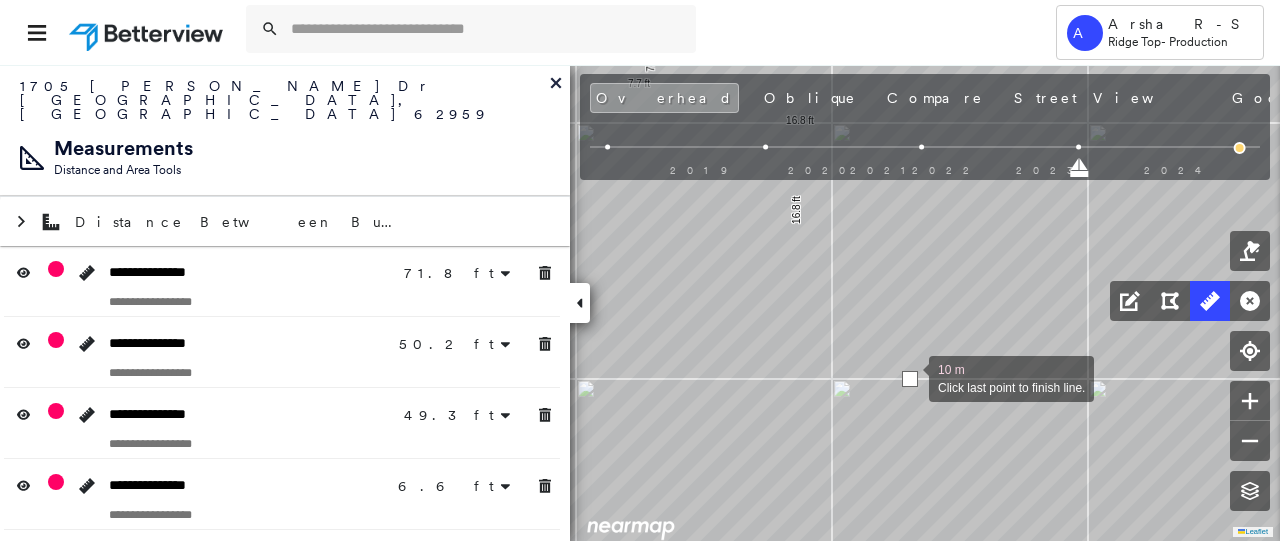 click at bounding box center (910, 379) 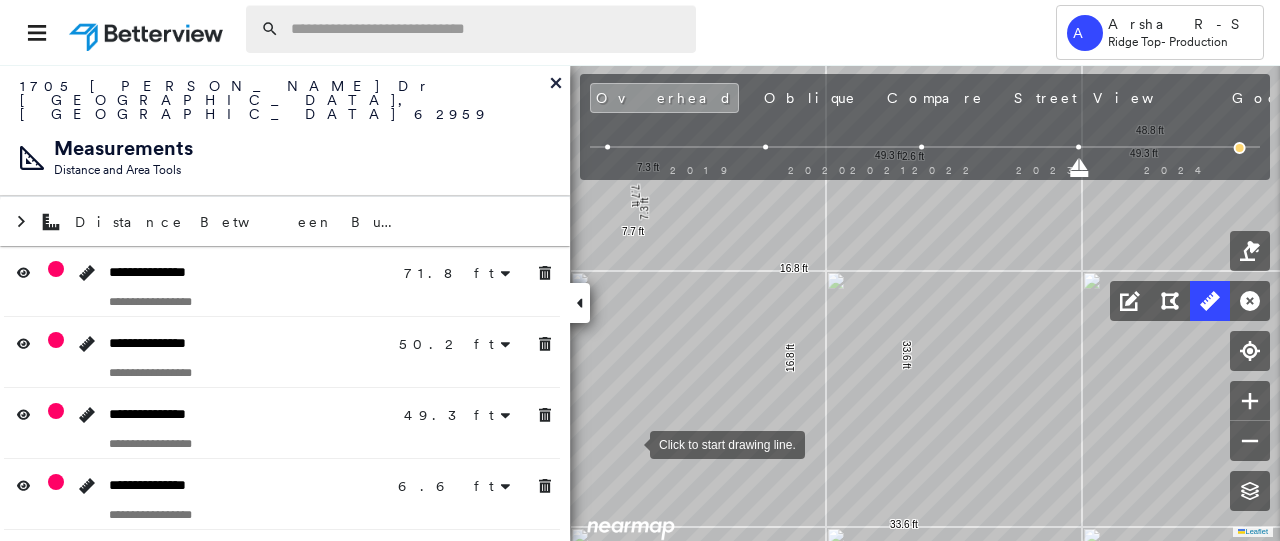 click at bounding box center [487, 29] 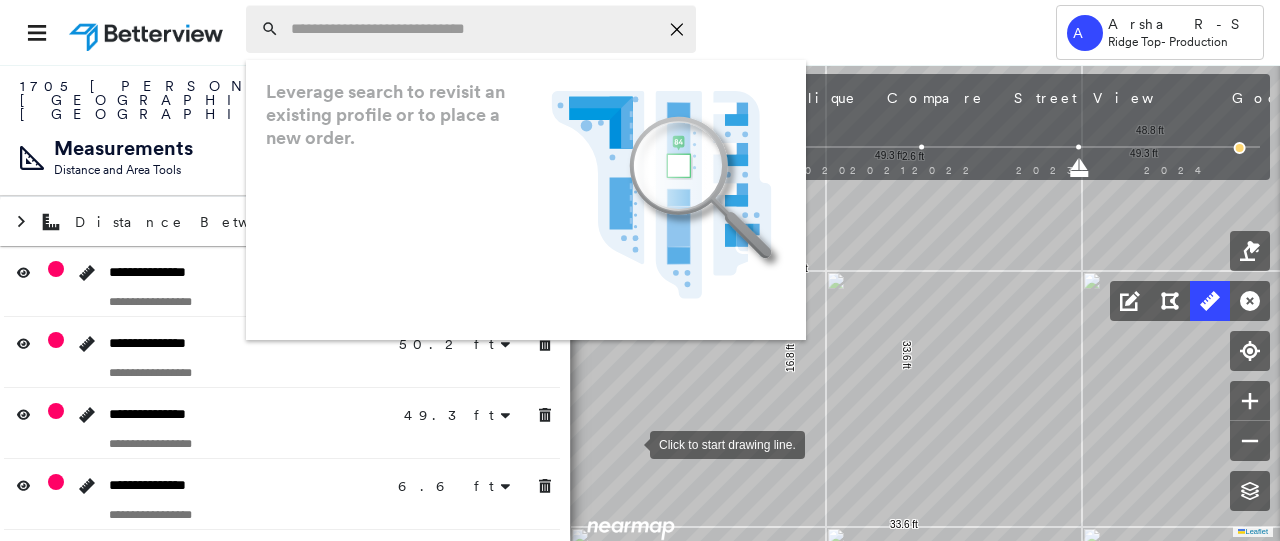 paste on "**********" 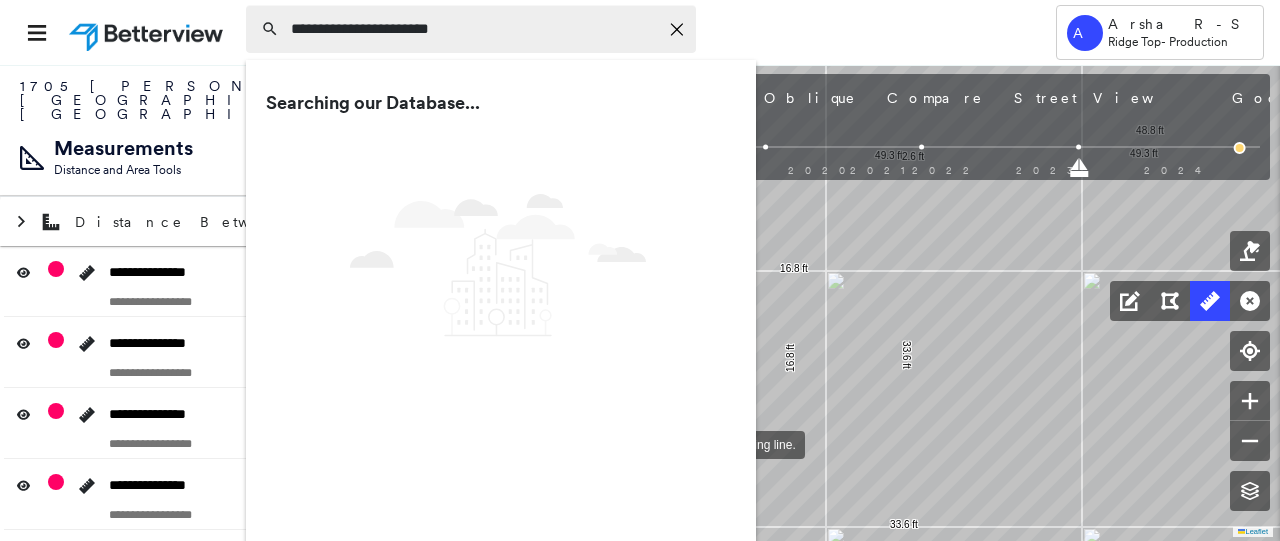type on "**********" 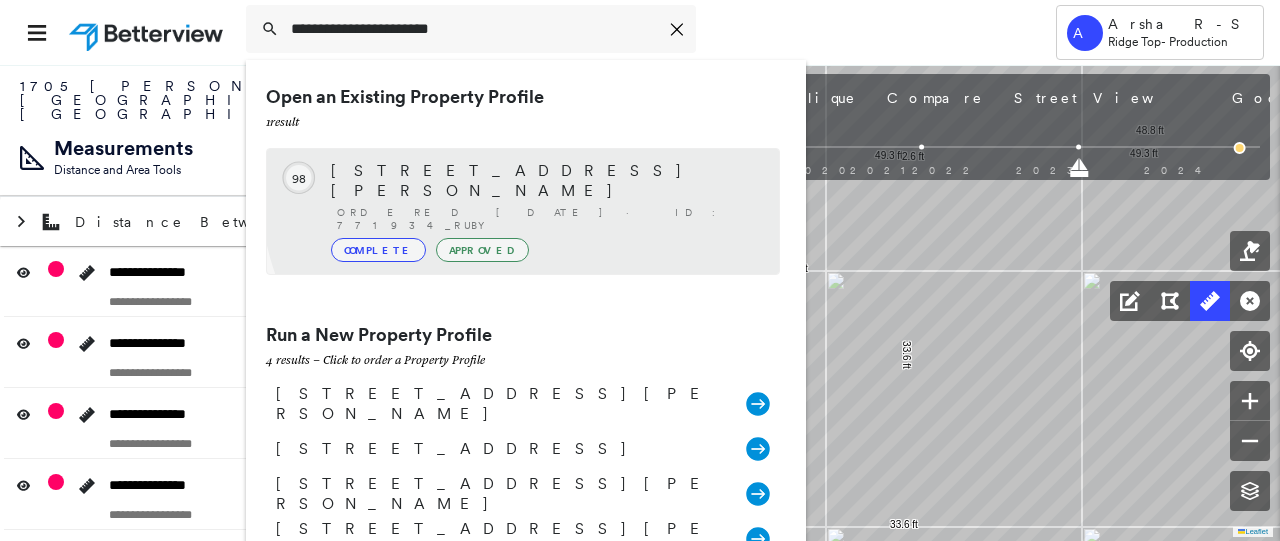 click on "[STREET_ADDRESS][PERSON_NAME] Ordered [DATE] · ID: 771934_Ruby Complete Approved" at bounding box center (545, 211) 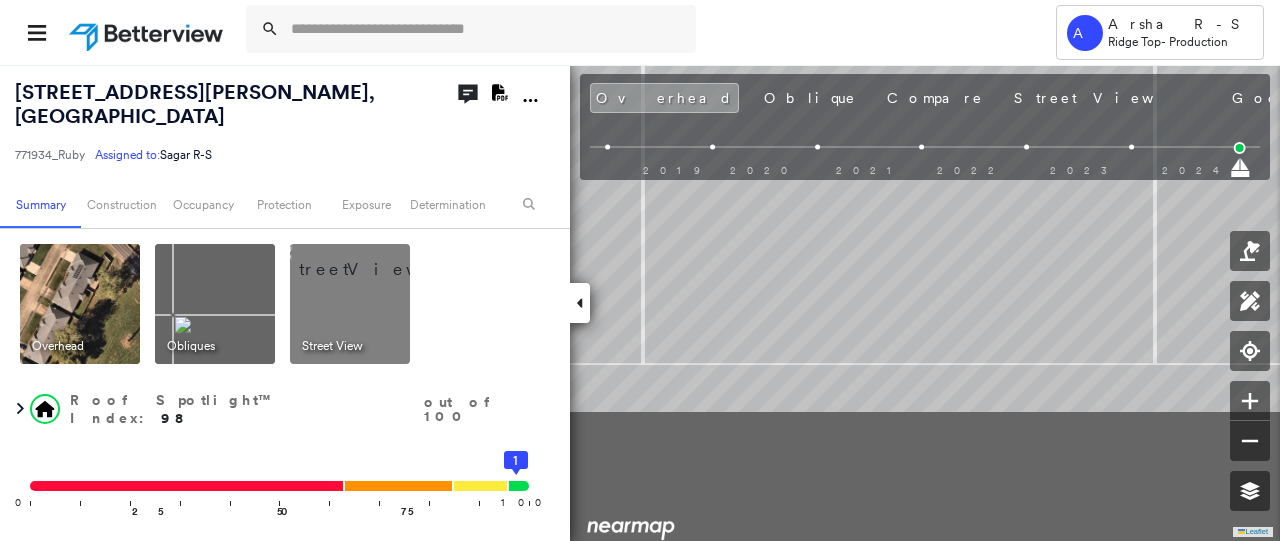 click on "[STREET_ADDRESS][PERSON_NAME] Assigned to:  Sagar R-S Assigned to:  Sagar R-S 771934_Ruby Assigned to:  Sagar R-S Open Comments Download PDF Report Summary Construction Occupancy Protection Exposure Determination Overhead Obliques Street View Roof Spotlight™ Index :  98 out of 100 0 100 25 50 75 1 Building Roof Scores 1 Buildings Policy Information :  771934_Ruby Flags :  1 (0 cleared, 1 uncleared) Construction Roof Spotlights :  Vent Property Features Roof Size & Shape :  1 building  - Hip | Asphalt Shingle Occupancy Protection Exposure Determination Flags :  1 (0 cleared, 1 uncleared) Uncleared Flags (1) Cleared Flags  (0) Betterview Property Flagged [DATE] Clear Action Taken New Entry History Quote/New Business Terms & Conditions Added ACV Endorsement Added Cosmetic Endorsement Inspection/Loss Control Report Information Added to Inspection Survey Onsite Inspection Ordered Determined No Inspection Needed General Used Report to Further Agent/Insured Discussion Save Renewal General" at bounding box center (640, 302) 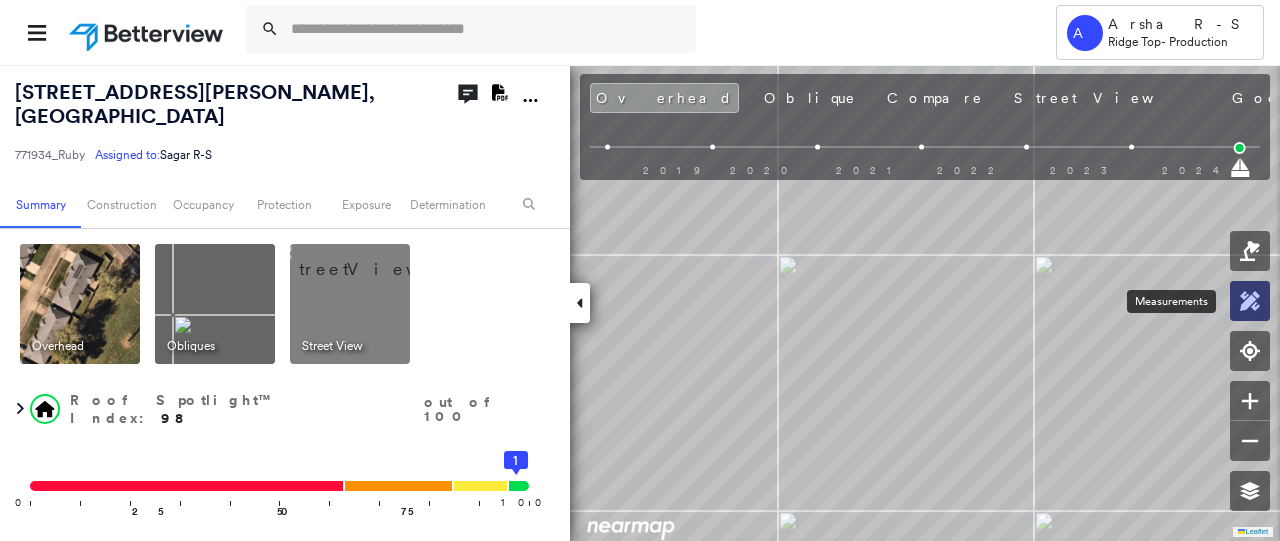 click 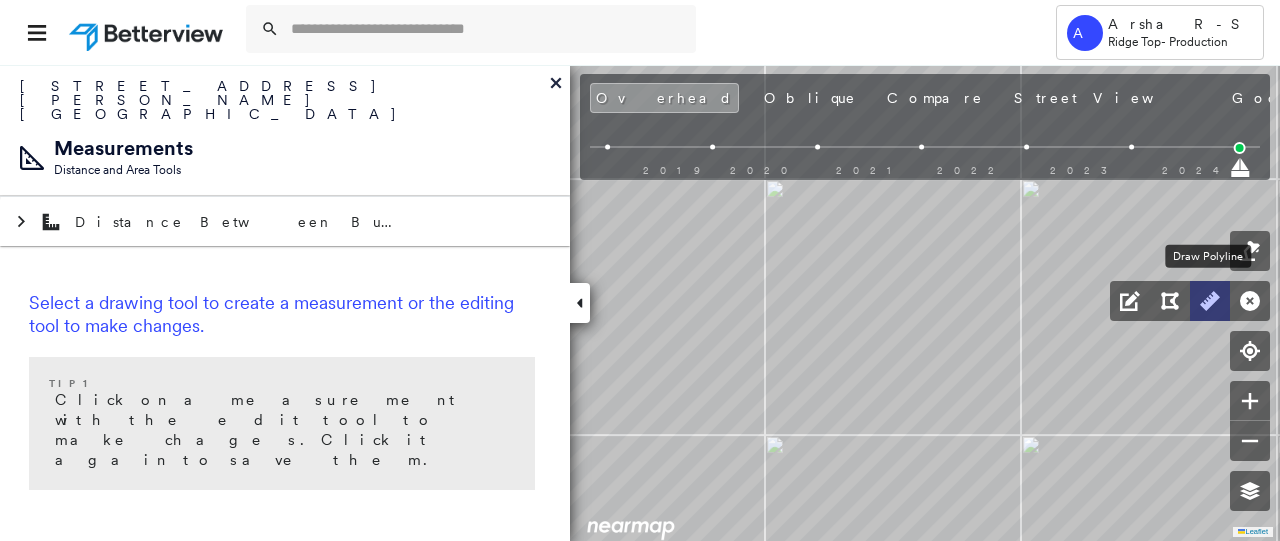 click 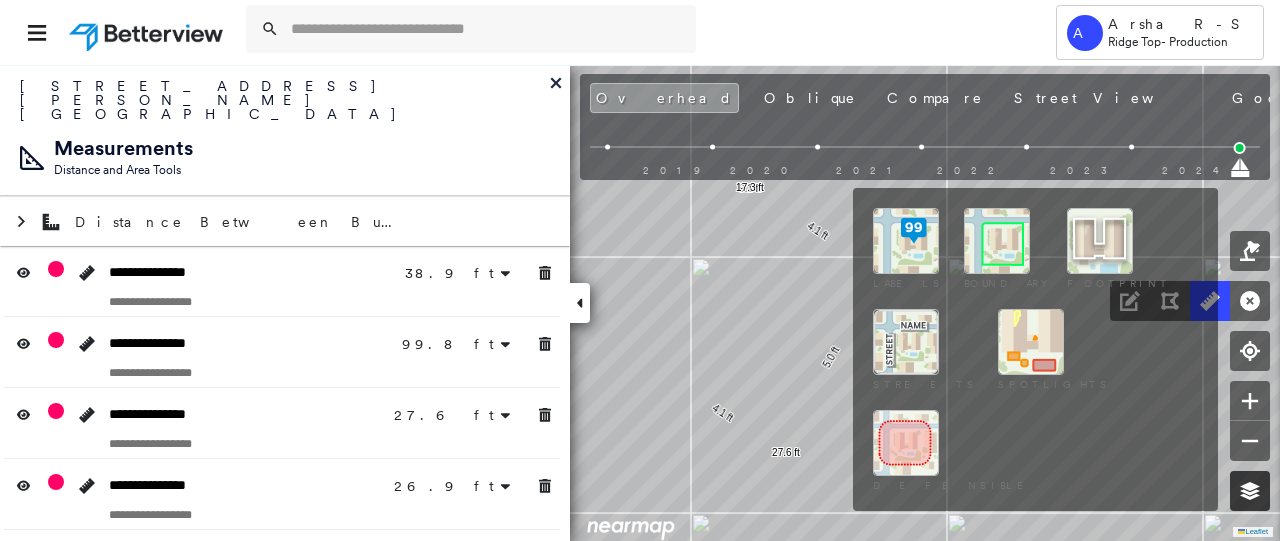 click 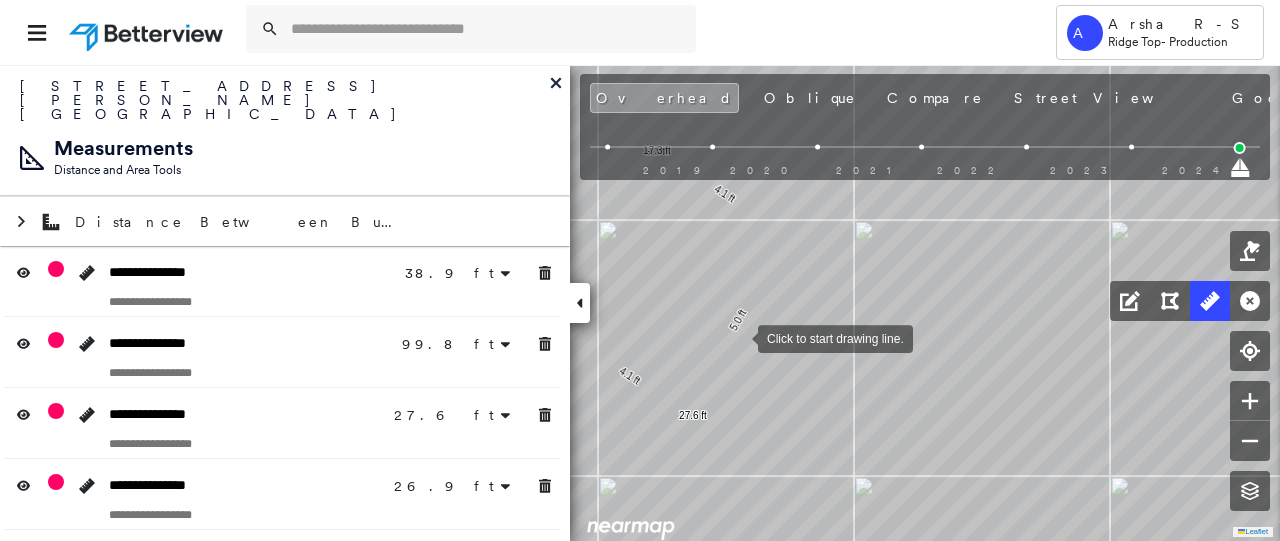 click at bounding box center [738, 337] 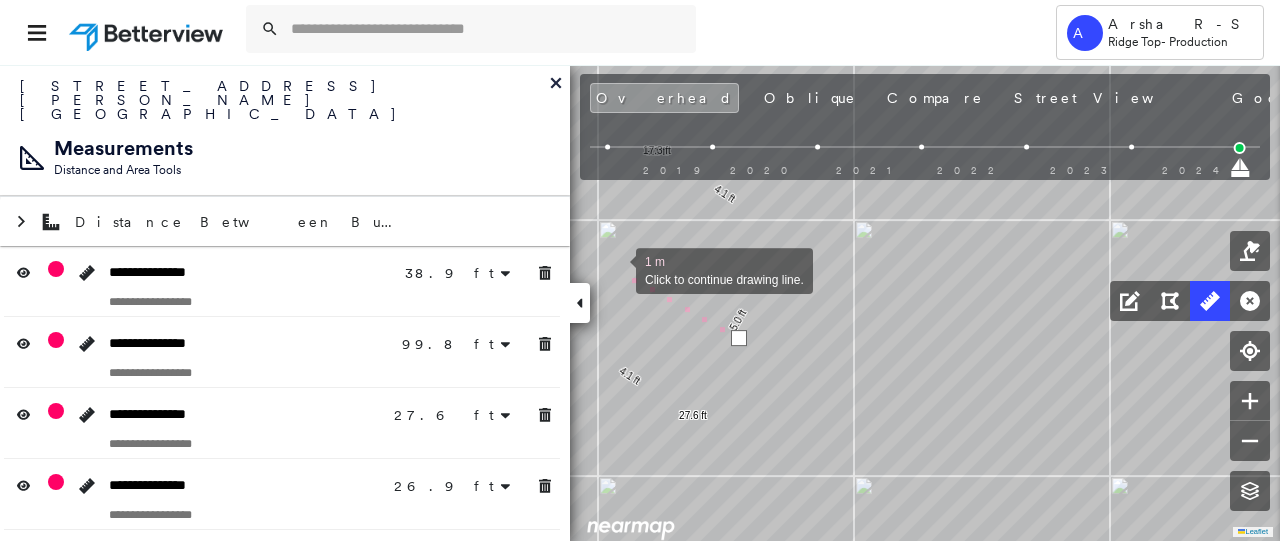 click at bounding box center (616, 269) 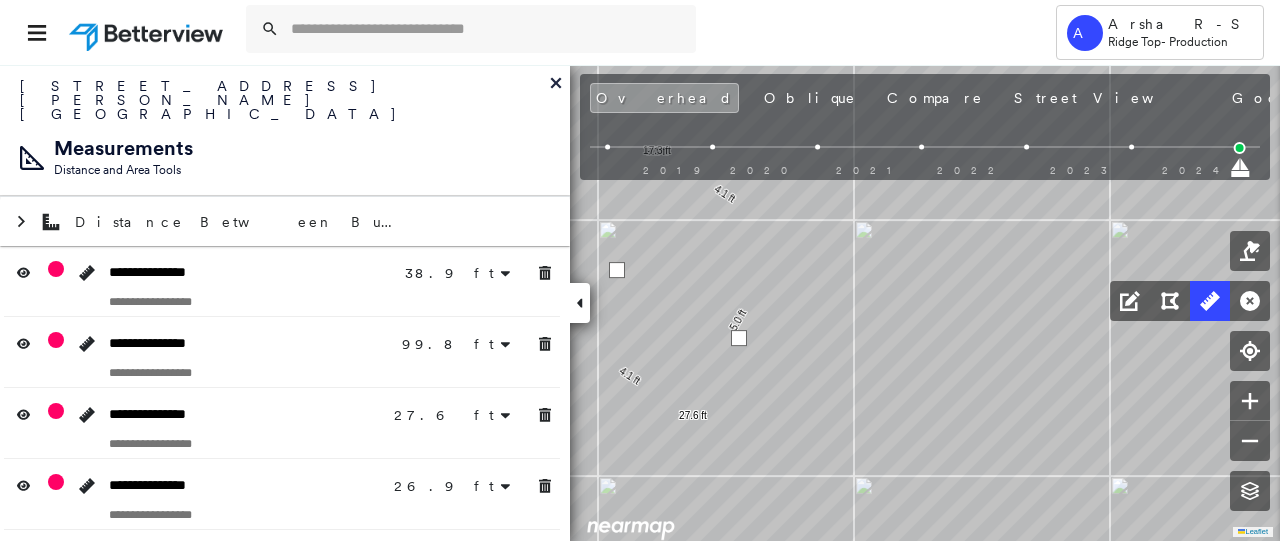 click at bounding box center [617, 270] 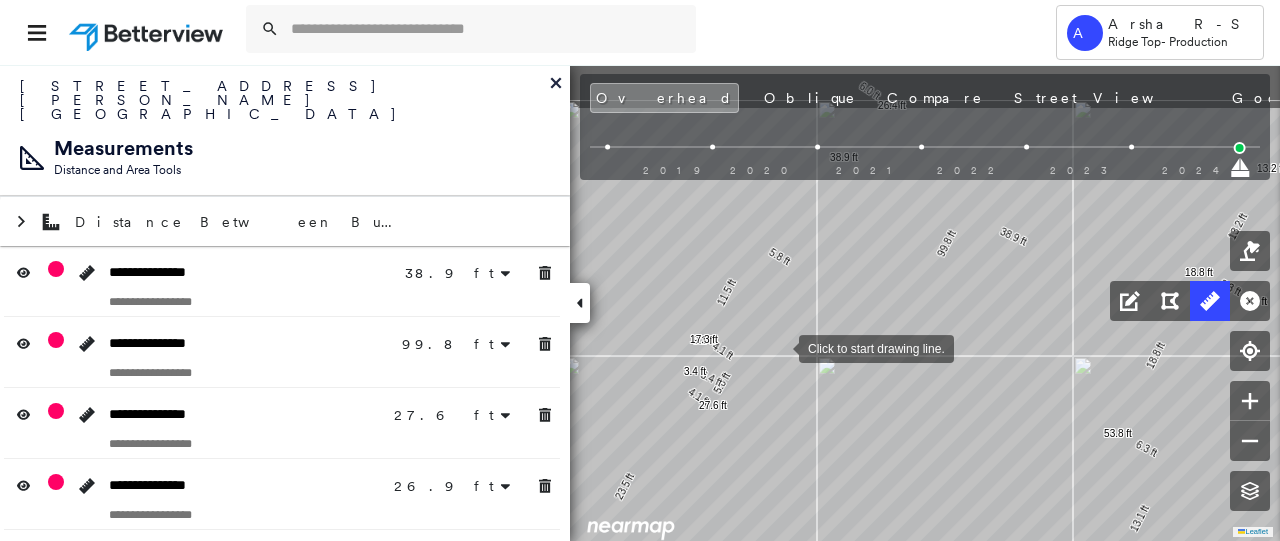 drag, startPoint x: 816, startPoint y: 275, endPoint x: 756, endPoint y: 386, distance: 126.178444 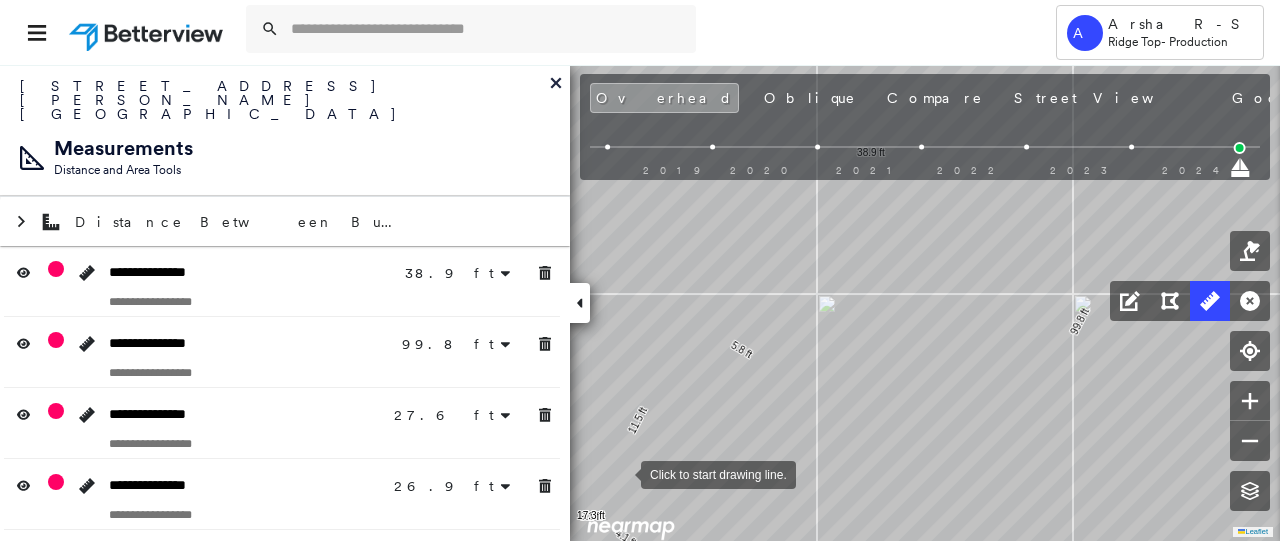 drag, startPoint x: 621, startPoint y: 473, endPoint x: 639, endPoint y: 437, distance: 40.24922 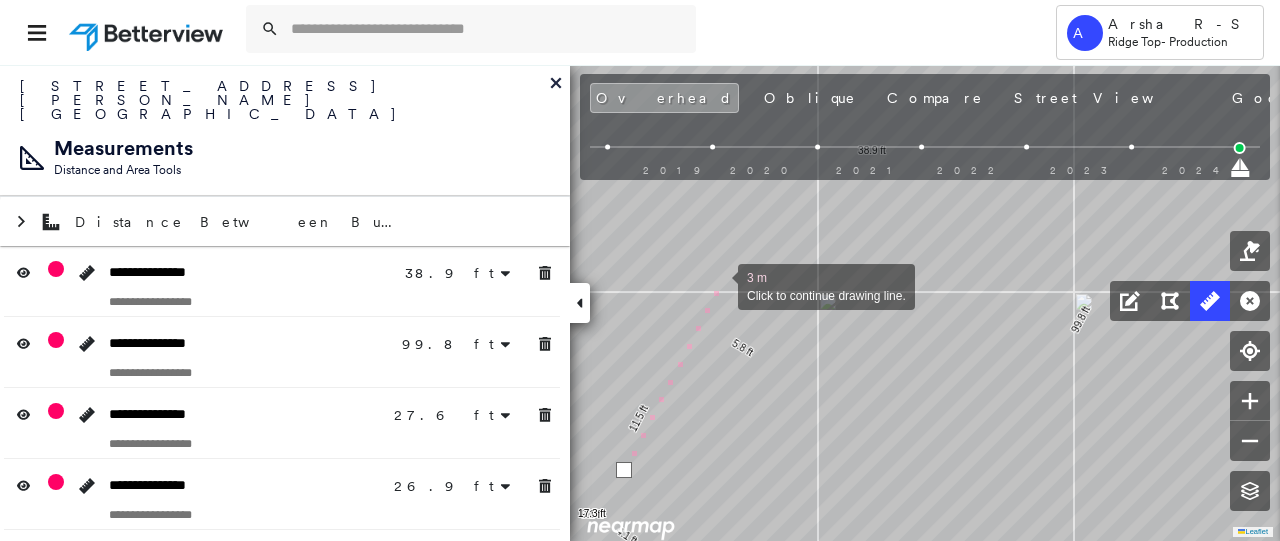 click at bounding box center (718, 285) 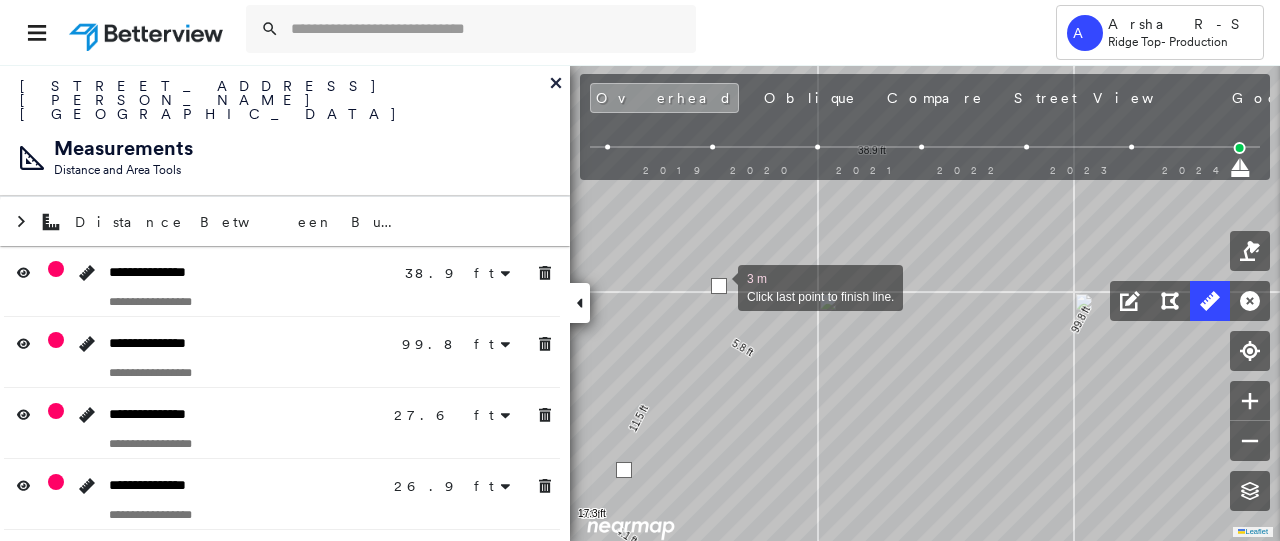 click at bounding box center (719, 286) 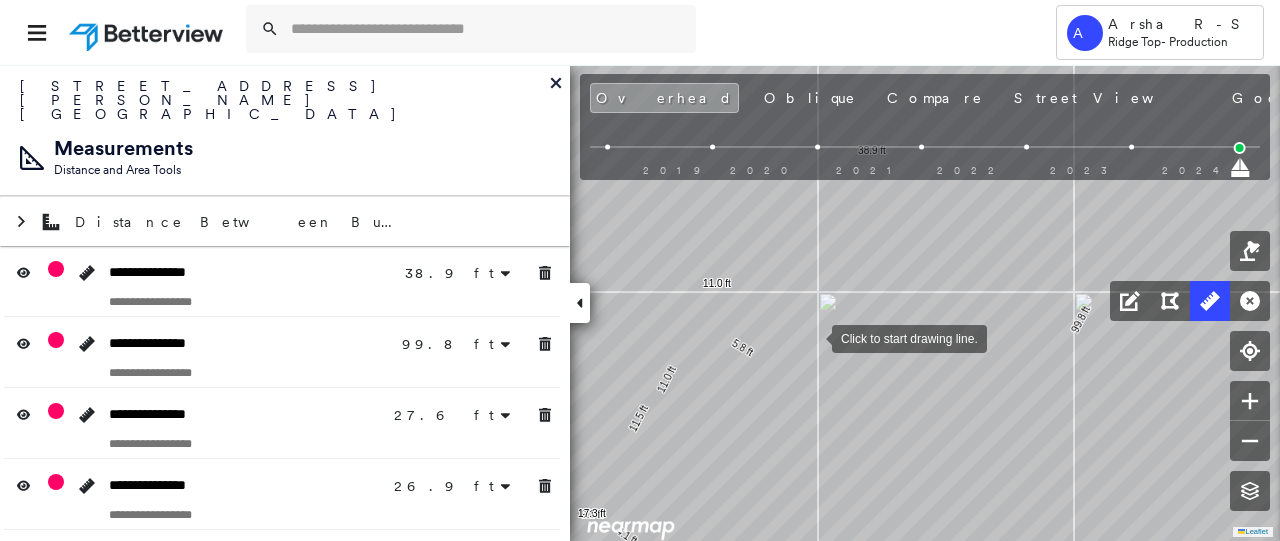click at bounding box center (812, 337) 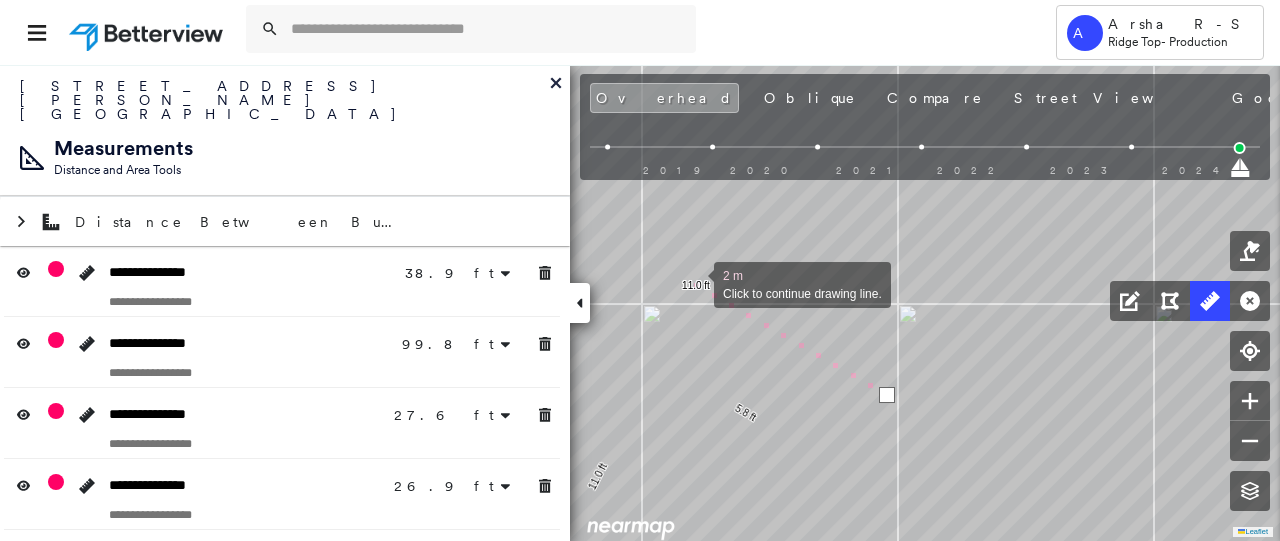 click at bounding box center (694, 283) 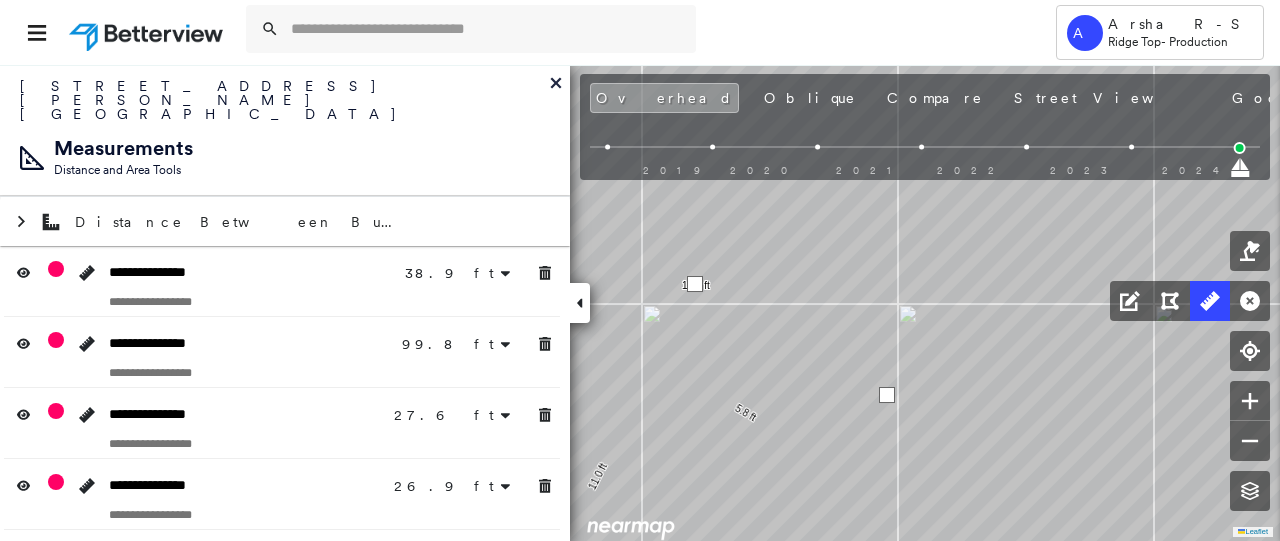click at bounding box center [695, 284] 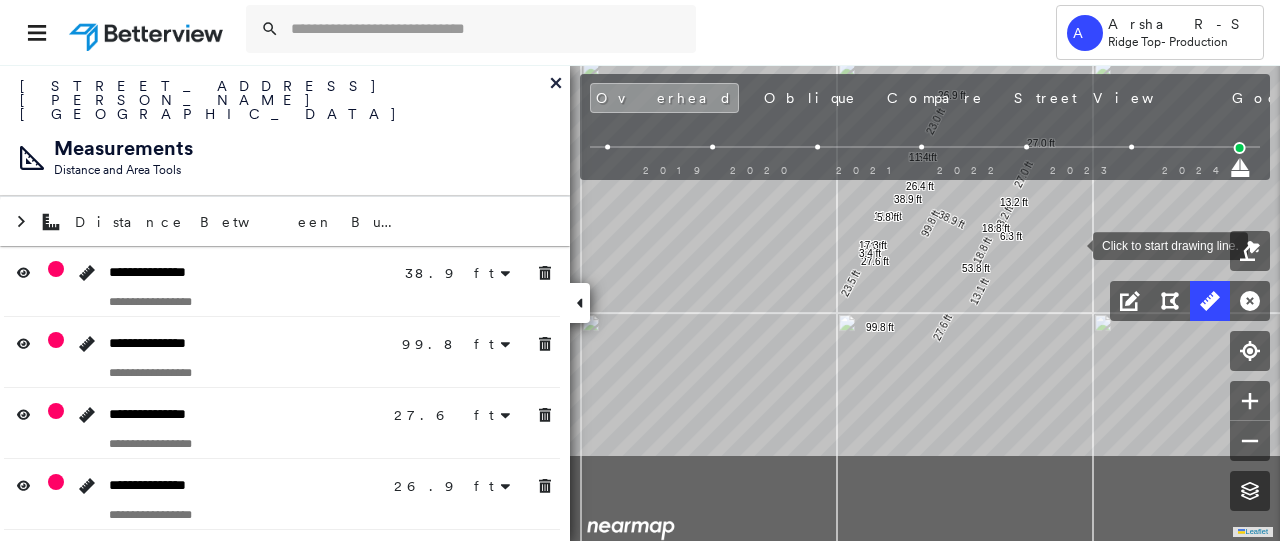 drag, startPoint x: 917, startPoint y: 336, endPoint x: 1072, endPoint y: 245, distance: 179.7387 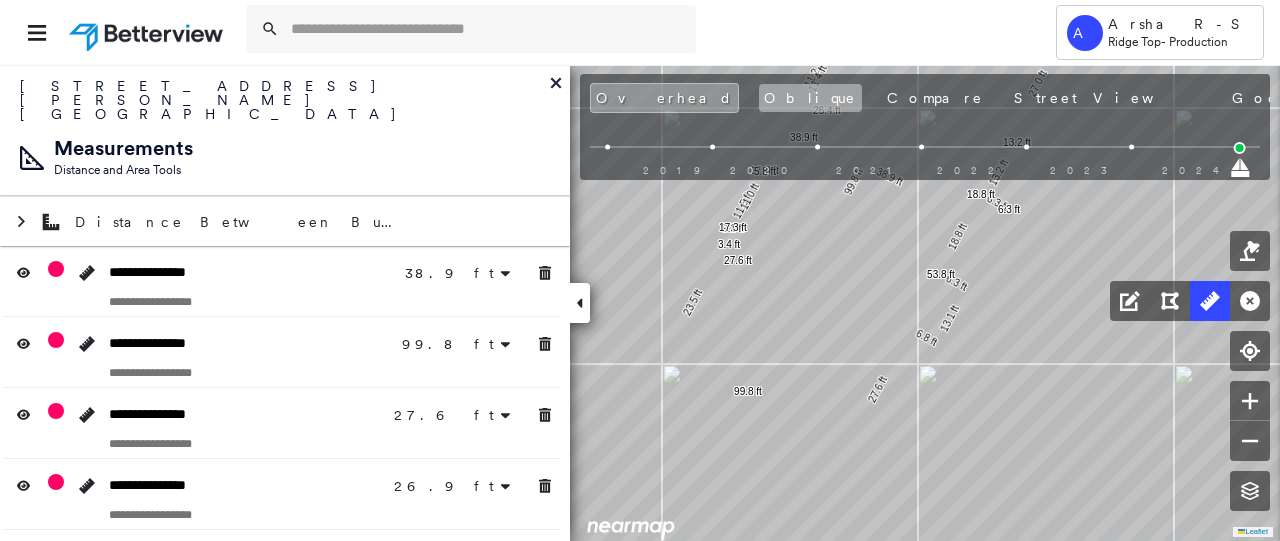 click on "Oblique" at bounding box center (810, 98) 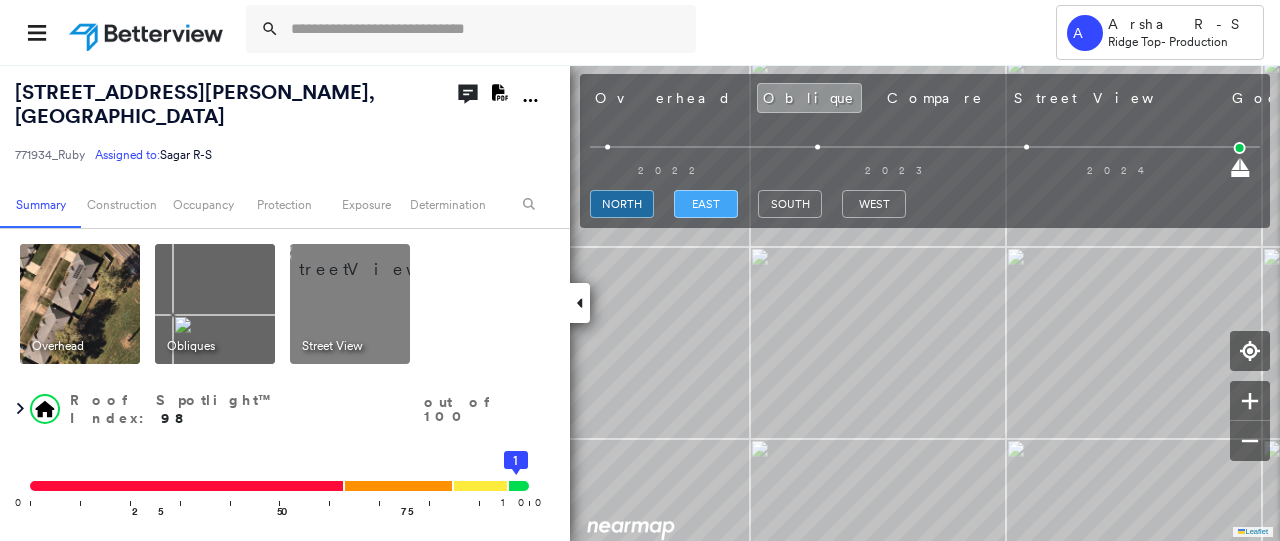 click on "east" at bounding box center (706, 204) 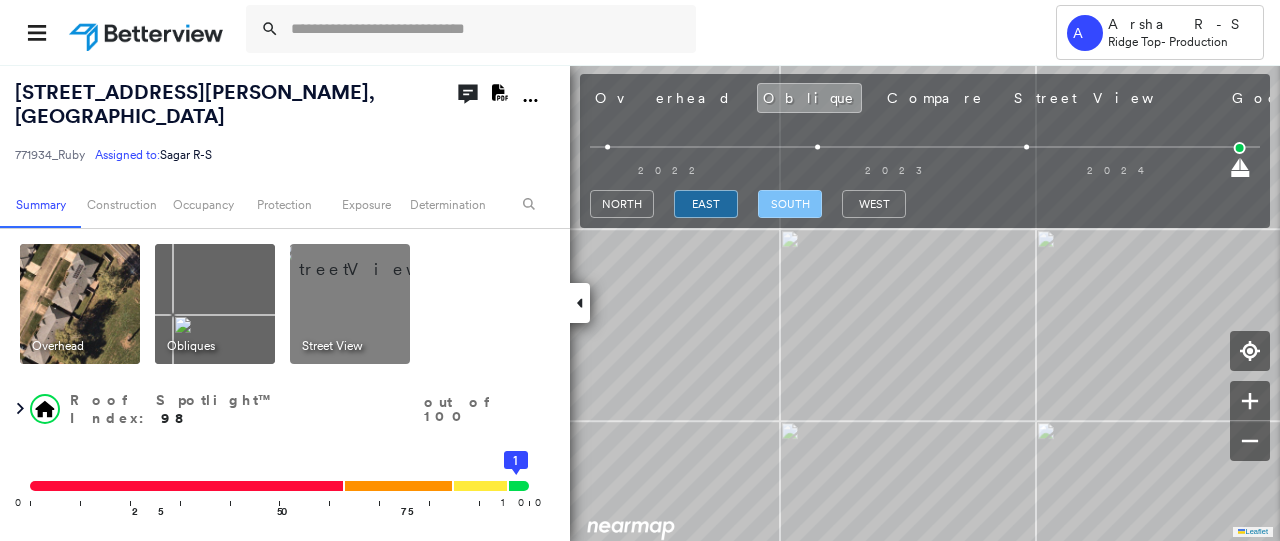 click on "south" at bounding box center (790, 204) 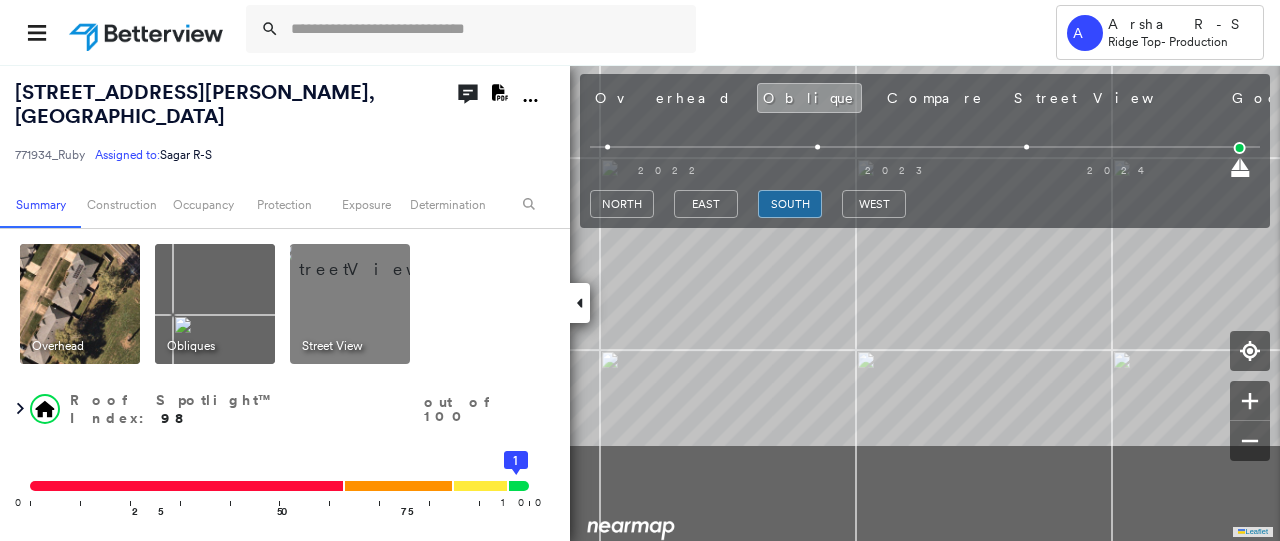click on "[STREET_ADDRESS][PERSON_NAME] Assigned to:  Sagar R-S Assigned to:  Sagar R-S 771934_Ruby Assigned to:  Sagar R-S Open Comments Download PDF Report Summary Construction Occupancy Protection Exposure Determination Overhead Obliques Street View Roof Spotlight™ Index :  98 out of 100 0 100 25 50 75 1 Building Roof Scores 1 Buildings Policy Information :  771934_Ruby Flags :  1 (0 cleared, 1 uncleared) Construction Roof Spotlights :  Vent Property Features Roof Size & Shape :  1 building  - Hip | Asphalt Shingle Occupancy Protection Exposure Determination Flags :  1 (0 cleared, 1 uncleared) Uncleared Flags (1) Cleared Flags  (0) Betterview Property Flagged [DATE] Clear Action Taken New Entry History Quote/New Business Terms & Conditions Added ACV Endorsement Added Cosmetic Endorsement Inspection/Loss Control Report Information Added to Inspection Survey Onsite Inspection Ordered Determined No Inspection Needed General Used Report to Further Agent/Insured Discussion Save Renewal General" at bounding box center [640, 302] 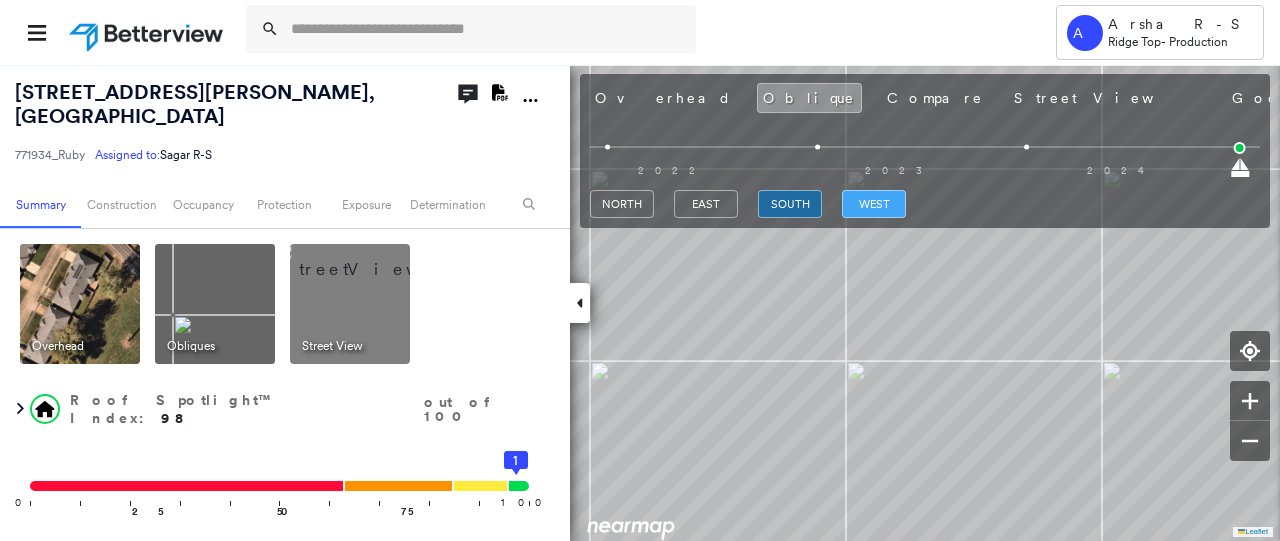 click on "west" at bounding box center (874, 204) 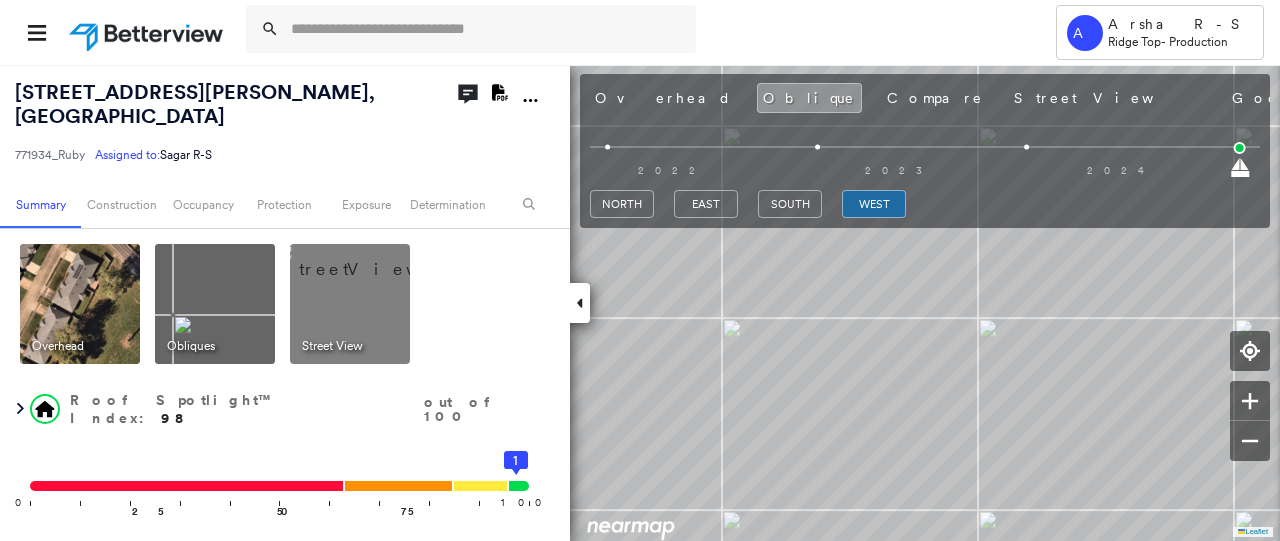 click at bounding box center [925, 166] 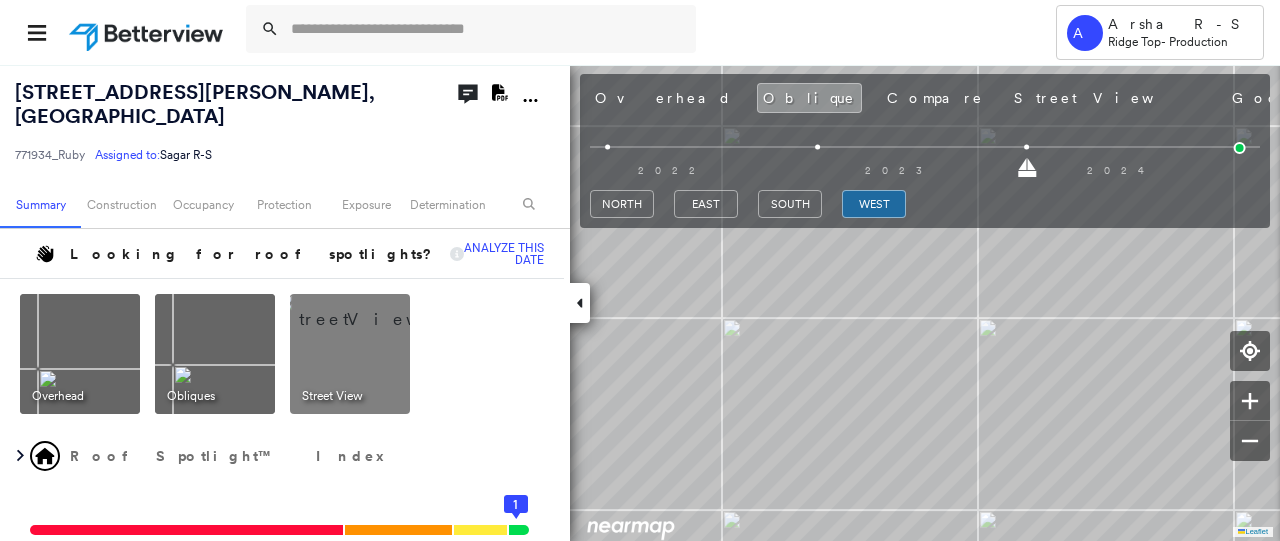 click at bounding box center (925, 166) 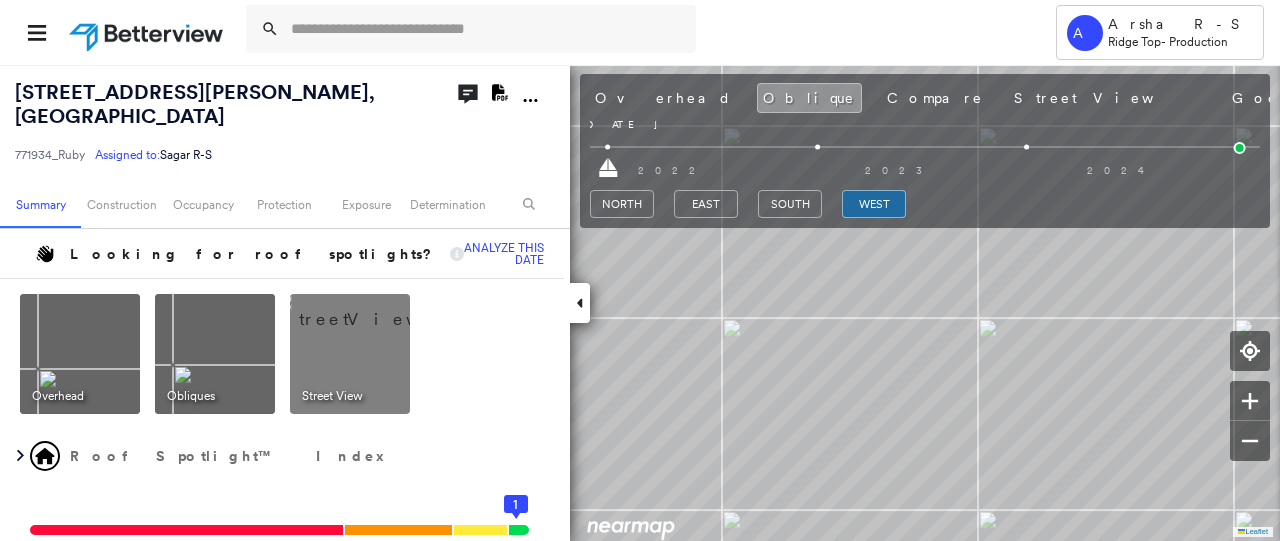 click on "[DATE] [DATE]" at bounding box center [925, 166] 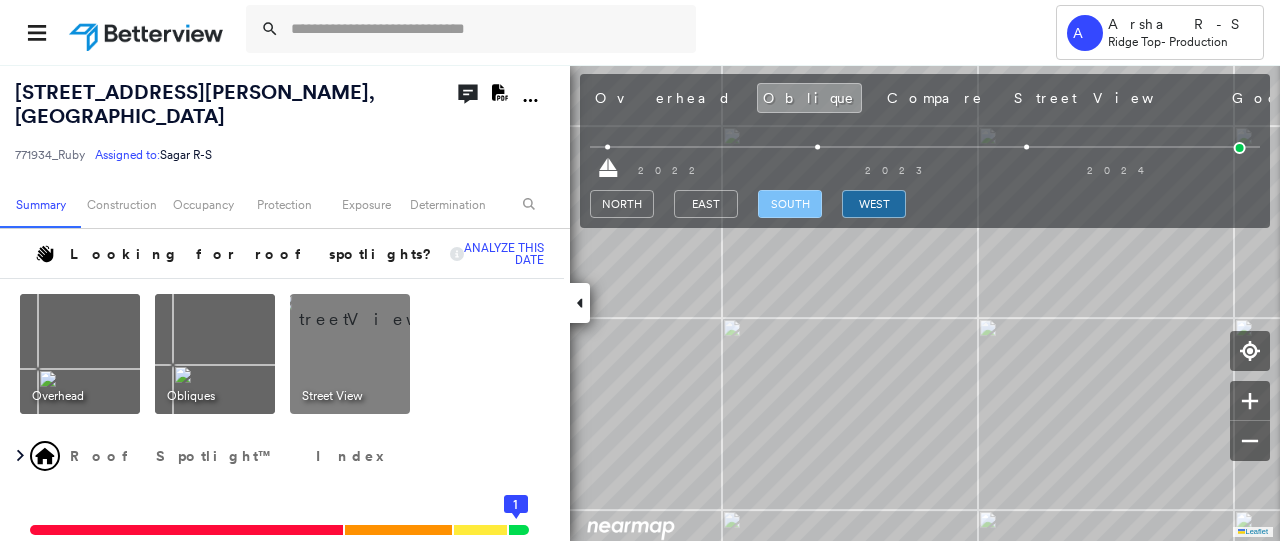 click on "south" at bounding box center (790, 204) 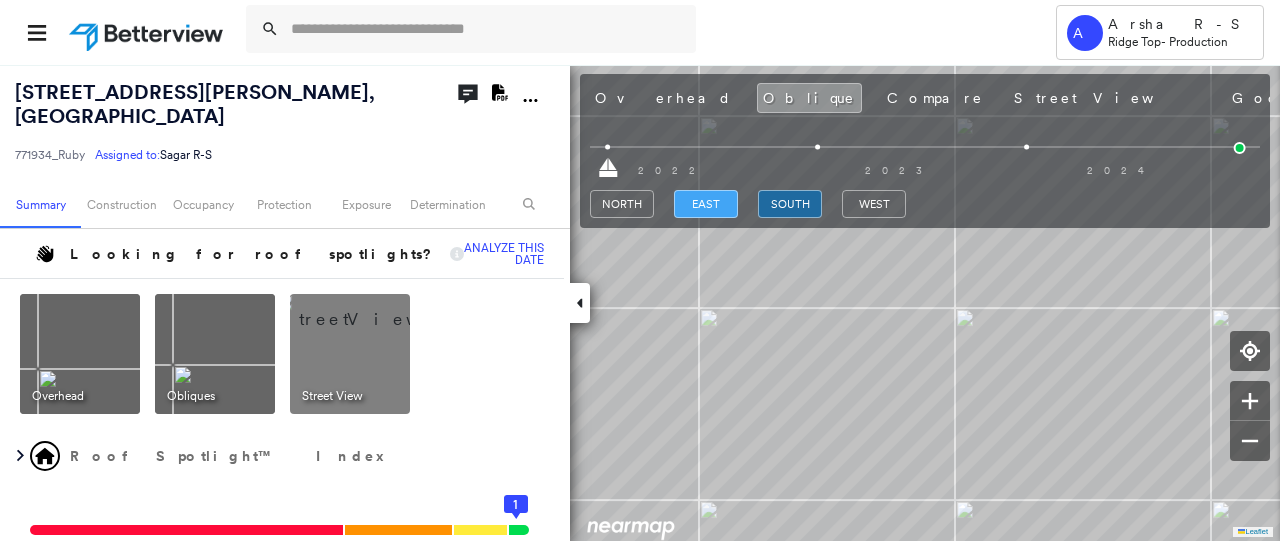 click on "east" at bounding box center (706, 204) 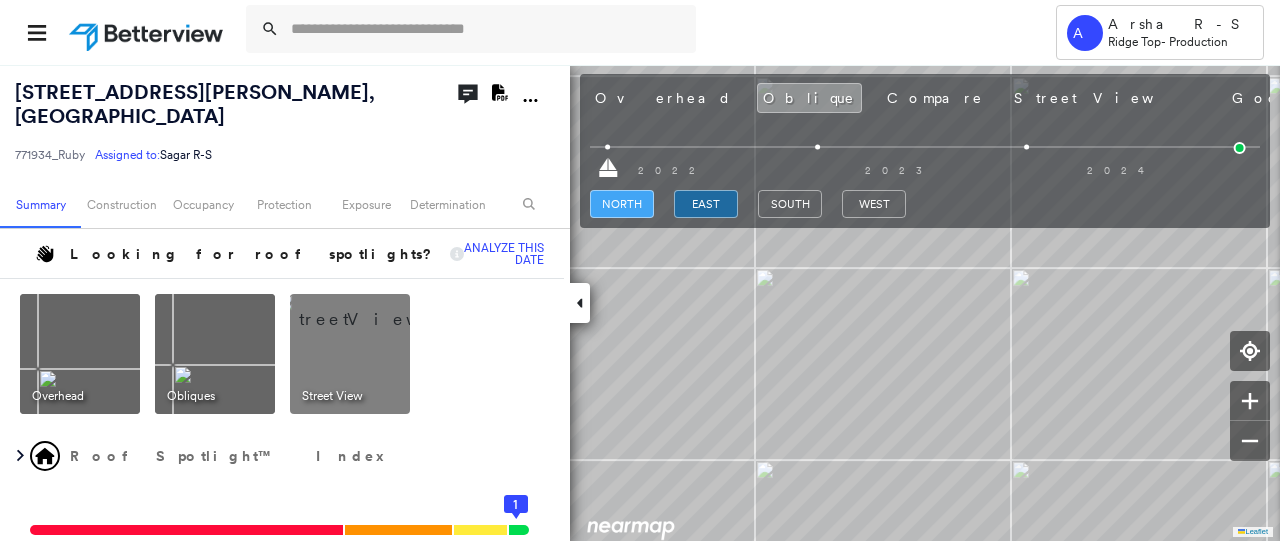 click on "north" at bounding box center (622, 204) 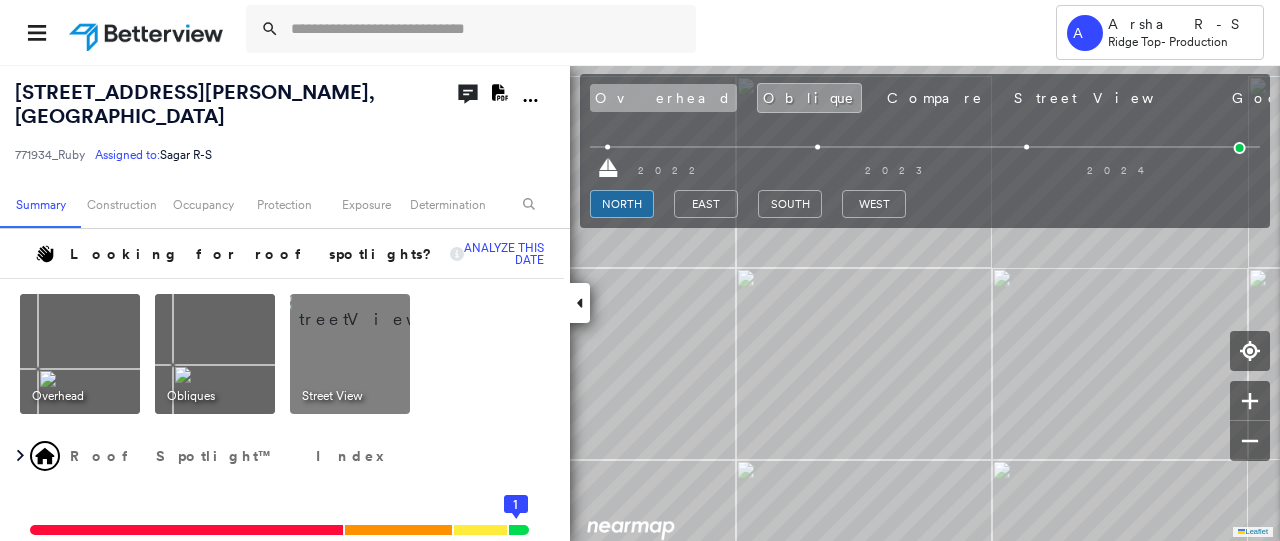 click on "Overhead" at bounding box center [663, 98] 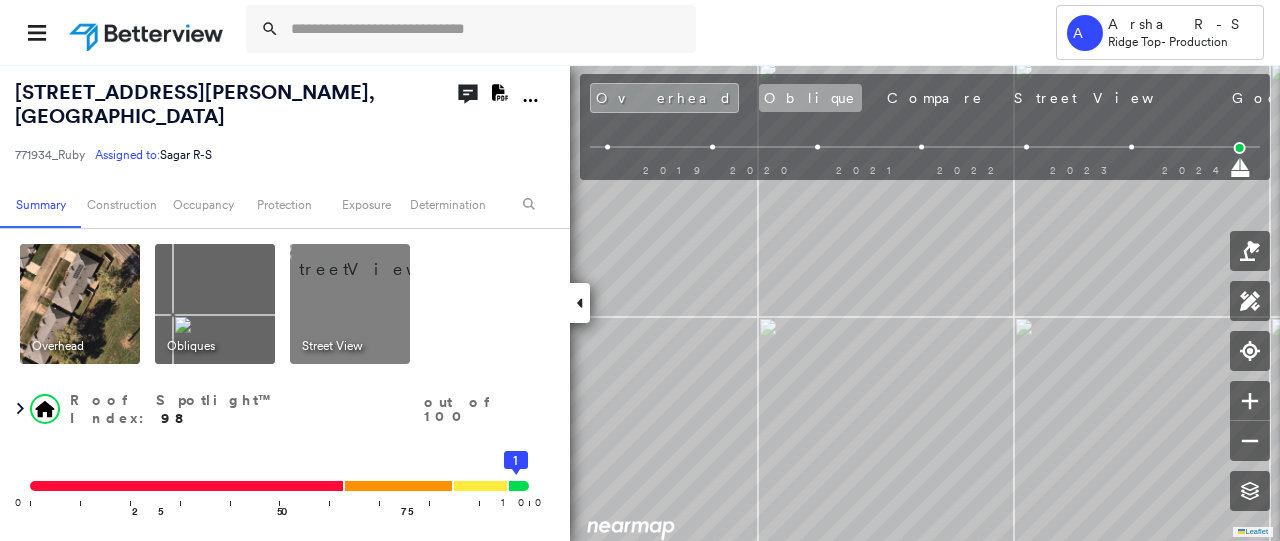 click on "Oblique" at bounding box center [810, 98] 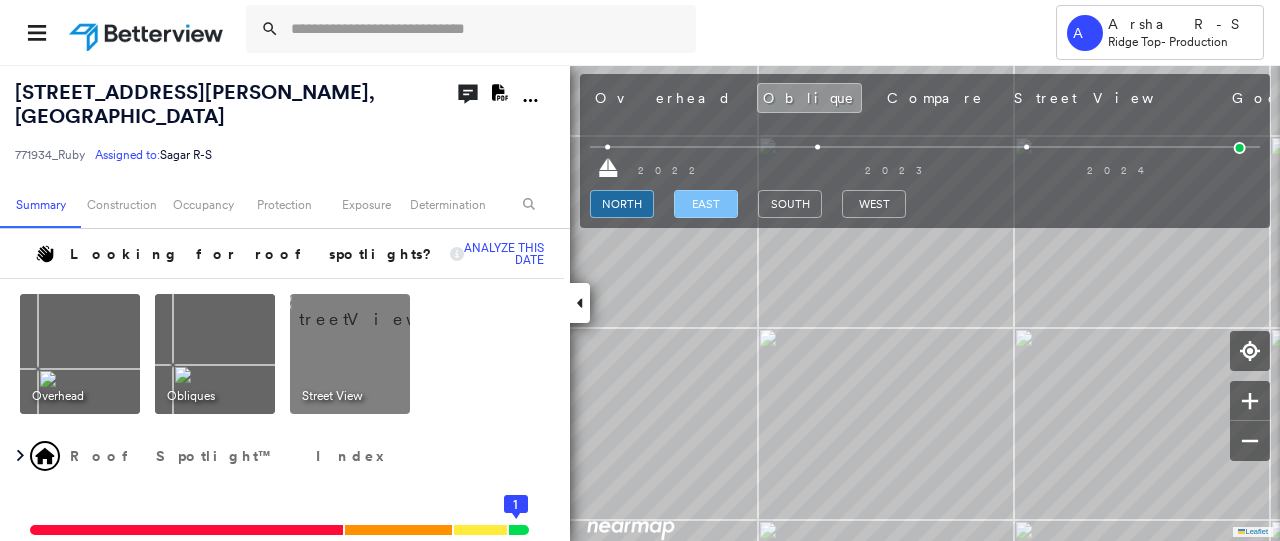 click on "east" at bounding box center (706, 204) 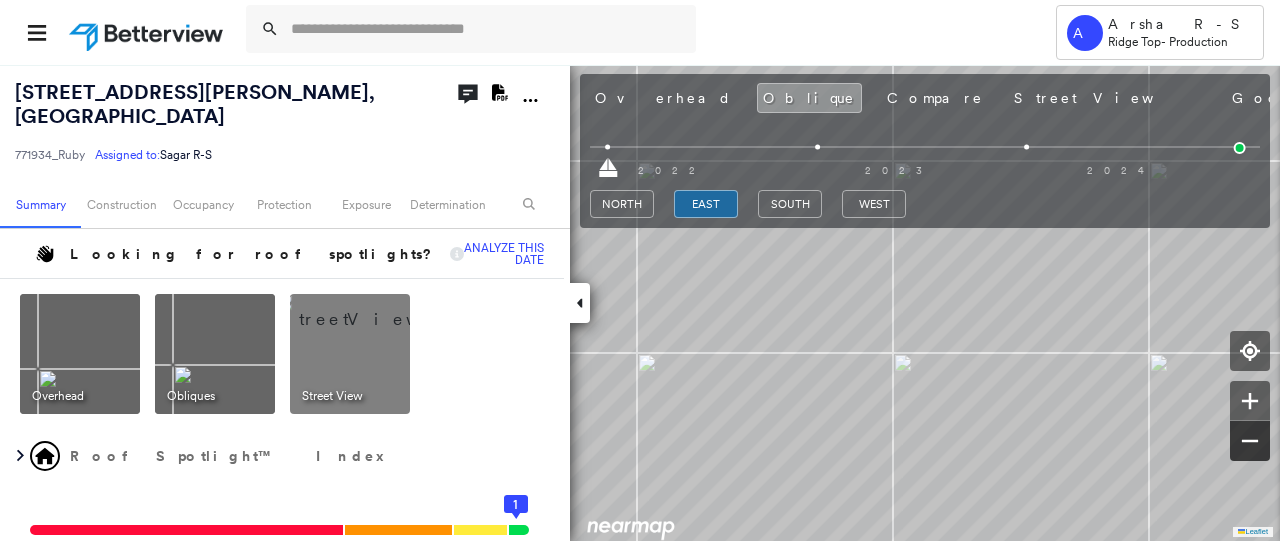 click on "Leaflet" at bounding box center (640, 302) 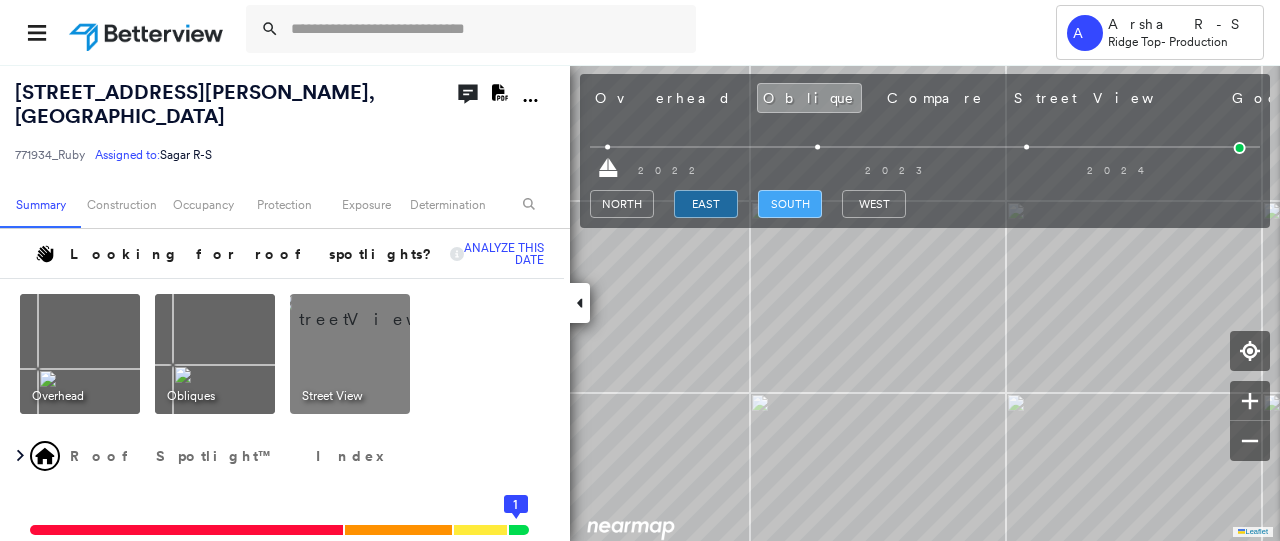 click on "south" at bounding box center (790, 204) 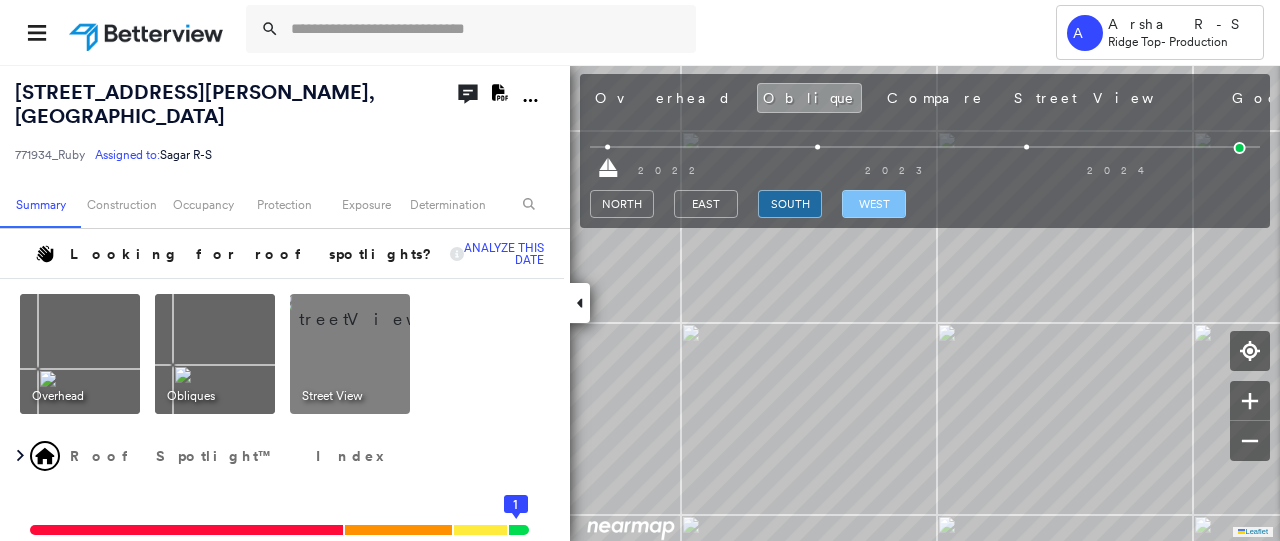 click on "west" at bounding box center (874, 204) 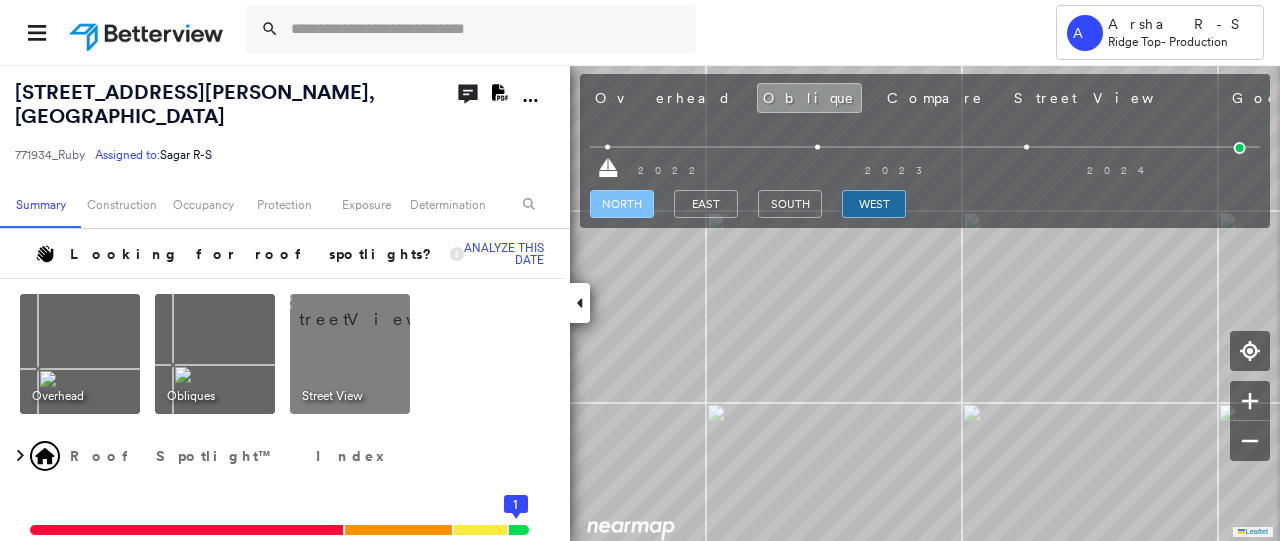 click on "north" at bounding box center (622, 204) 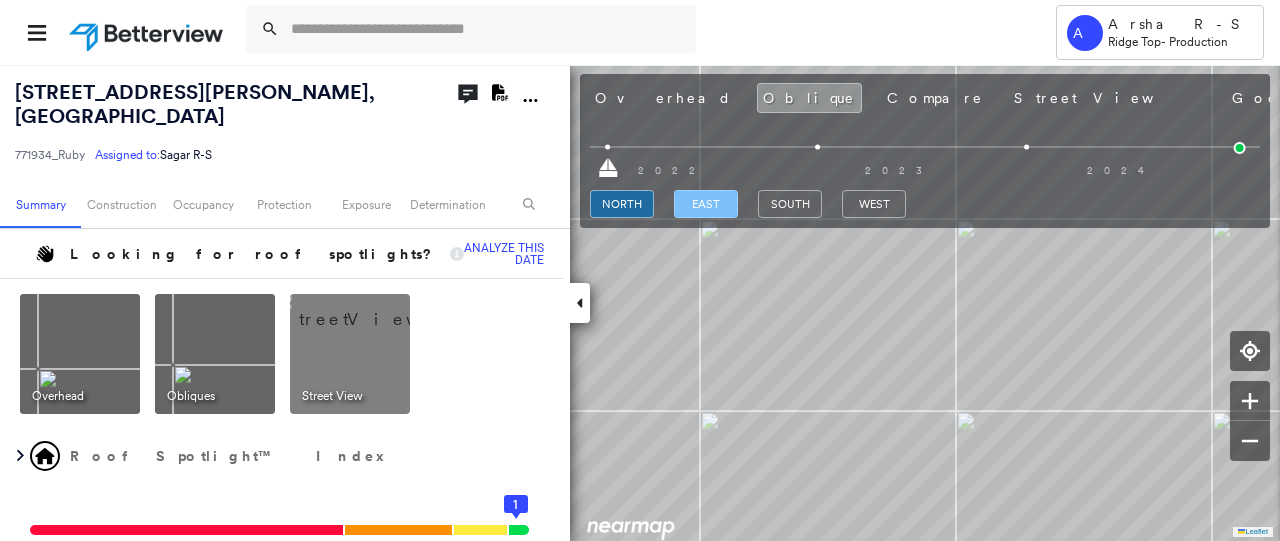 click on "east" at bounding box center [706, 204] 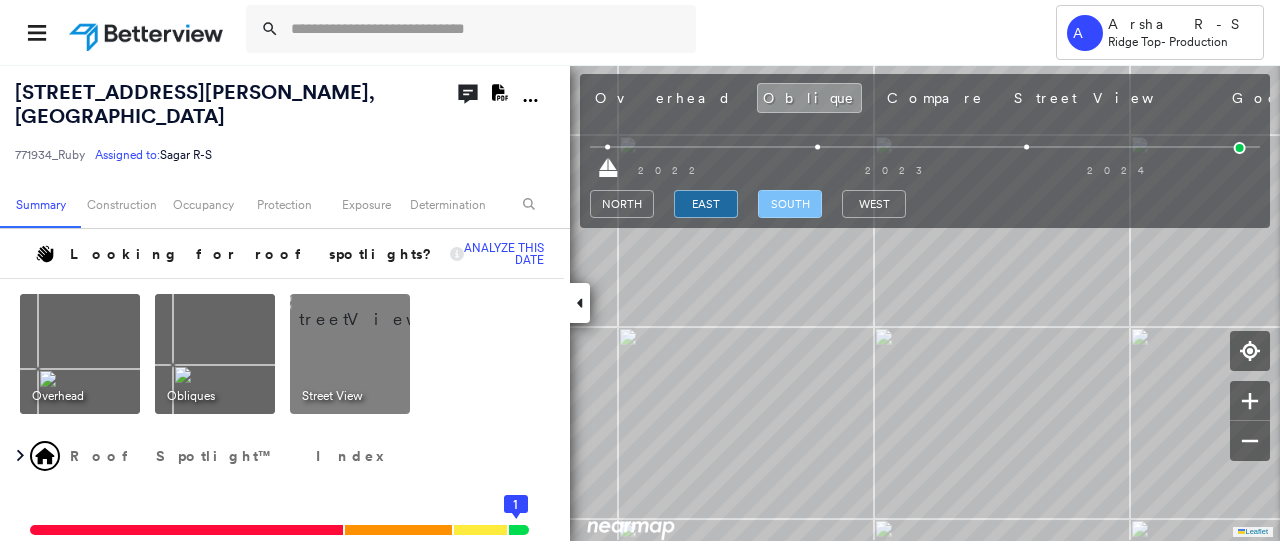 click on "south" at bounding box center (790, 204) 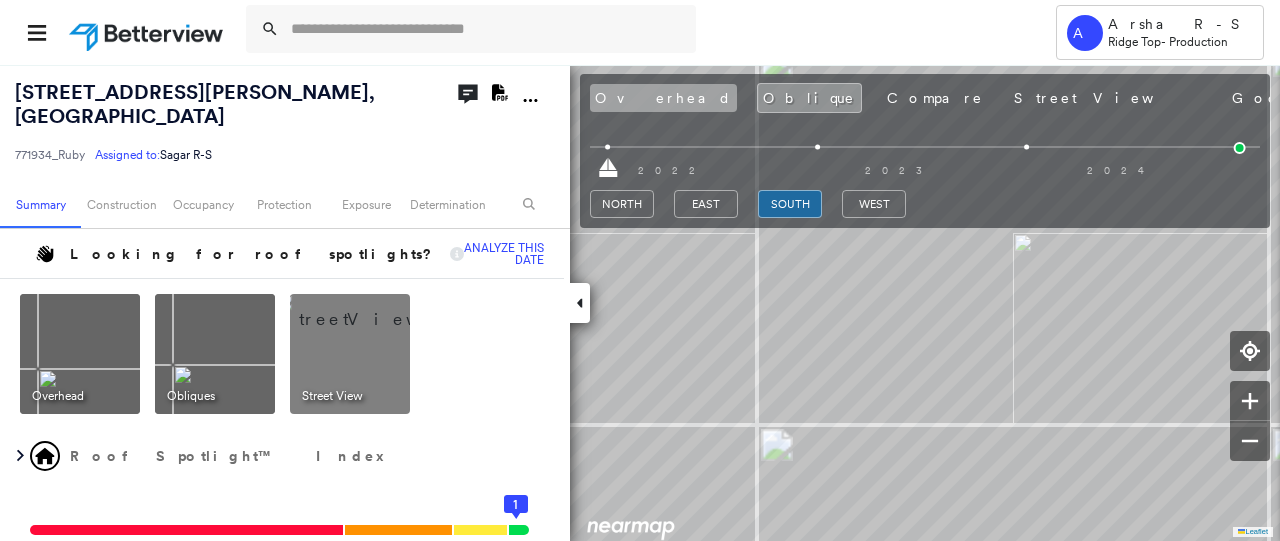 click on "Overhead" at bounding box center [663, 98] 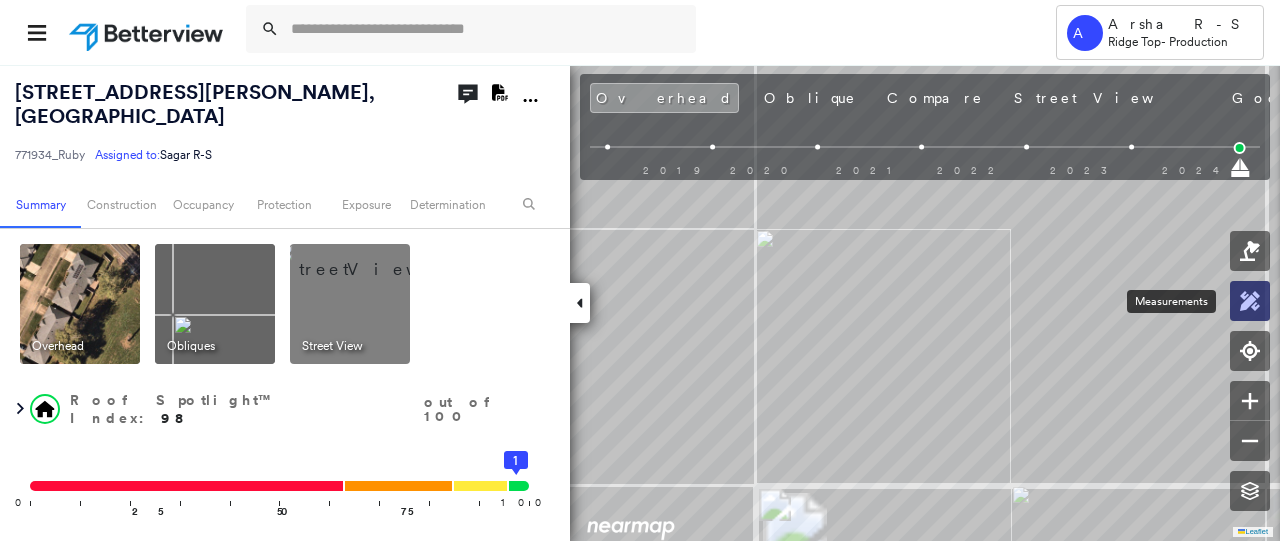 click 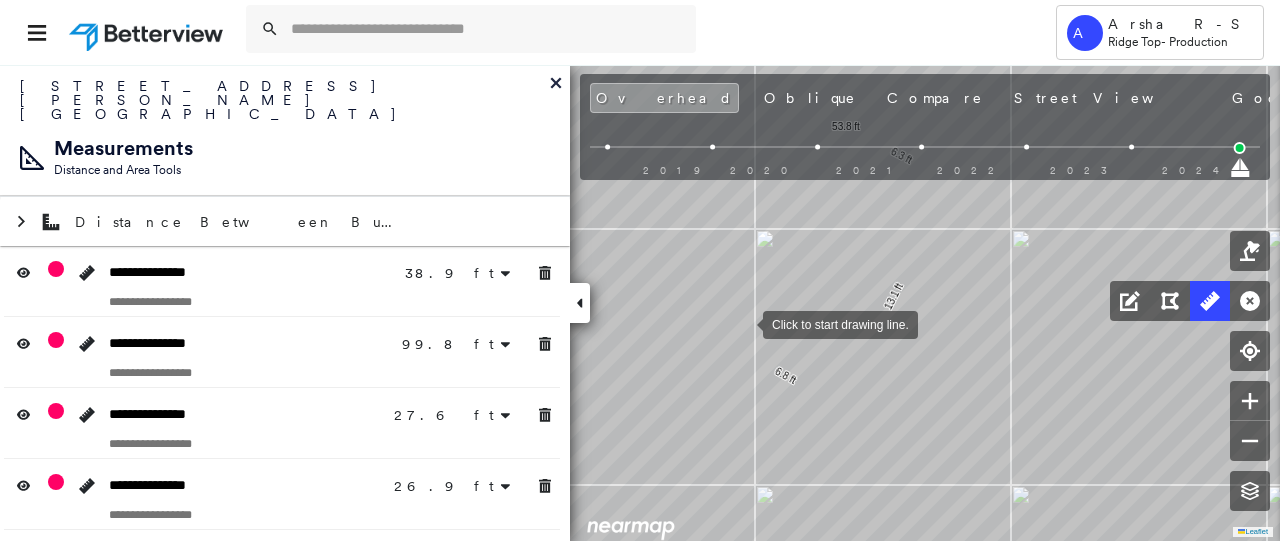 click at bounding box center (743, 323) 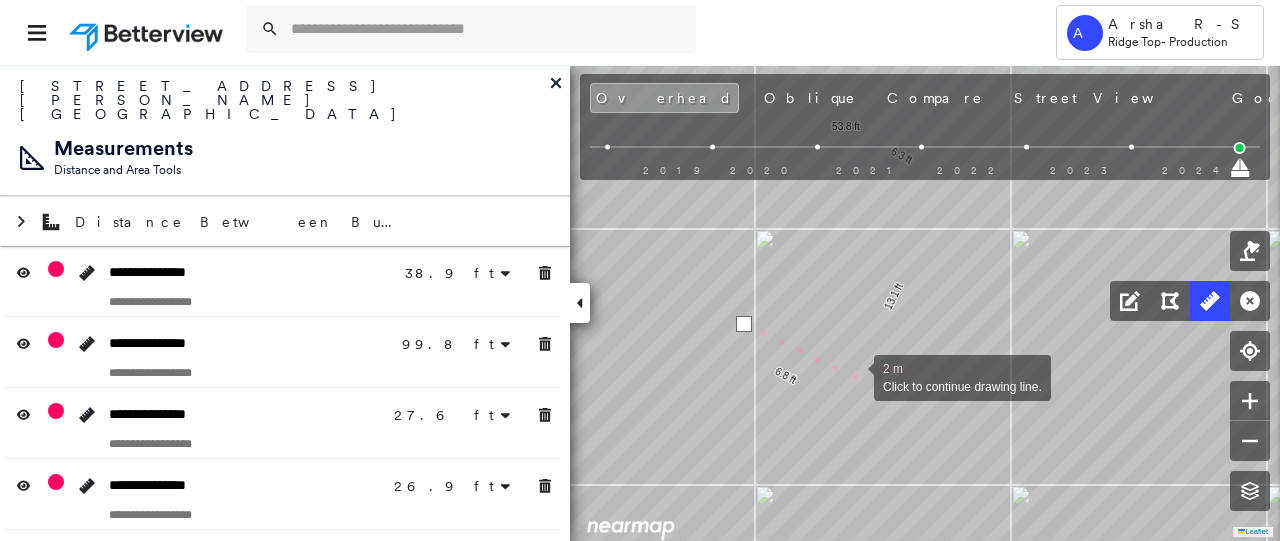 click at bounding box center [854, 376] 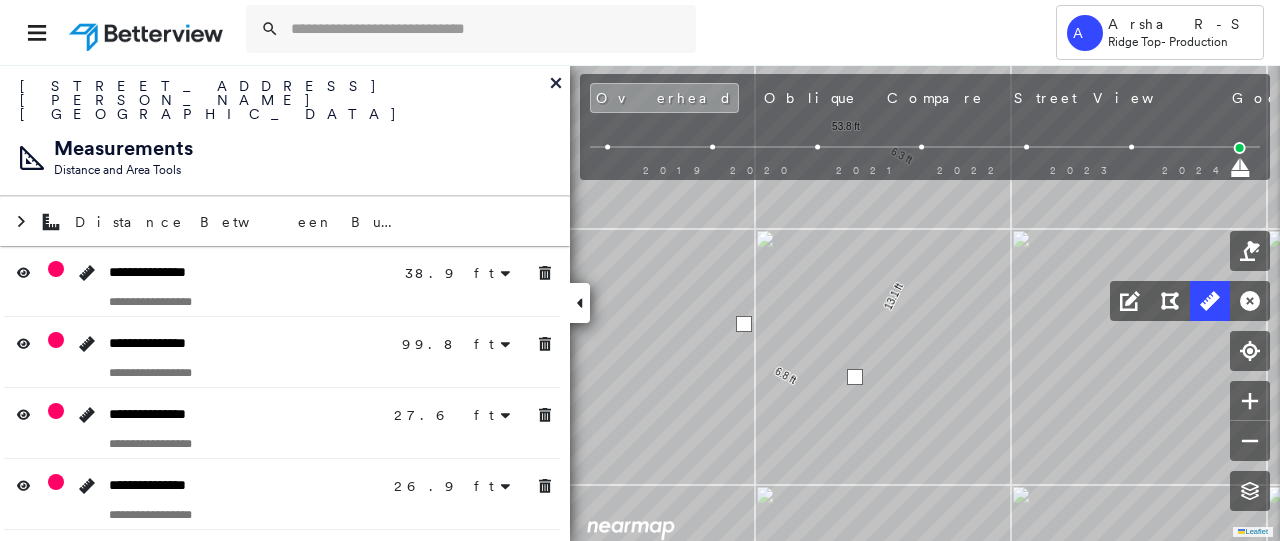 click at bounding box center [855, 377] 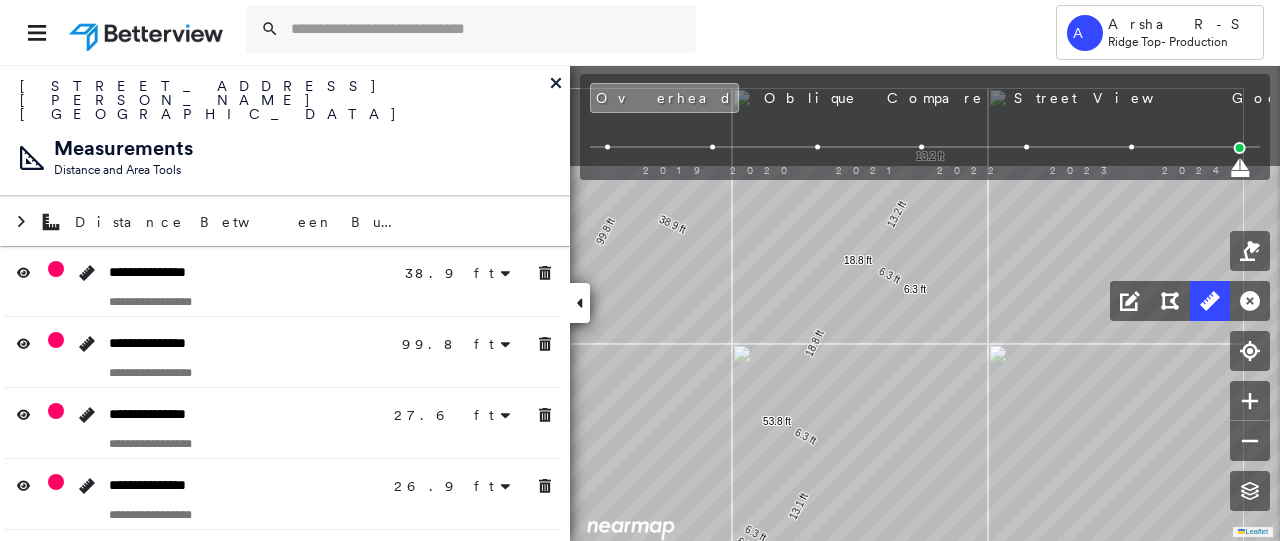 drag, startPoint x: 1000, startPoint y: 285, endPoint x: 824, endPoint y: 565, distance: 330.72043 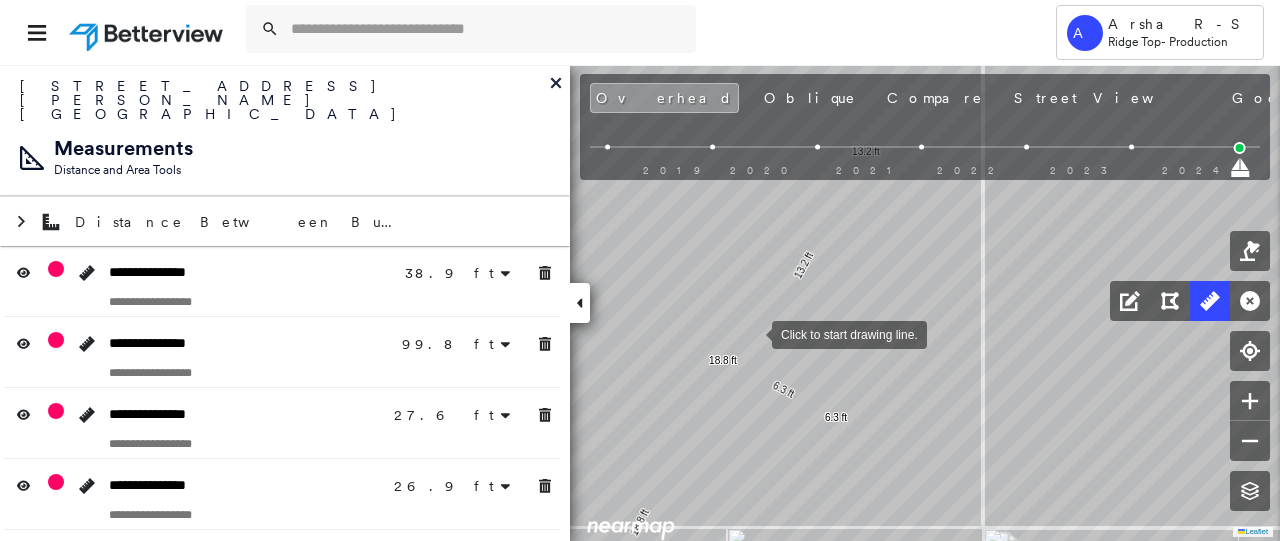 click at bounding box center [752, 333] 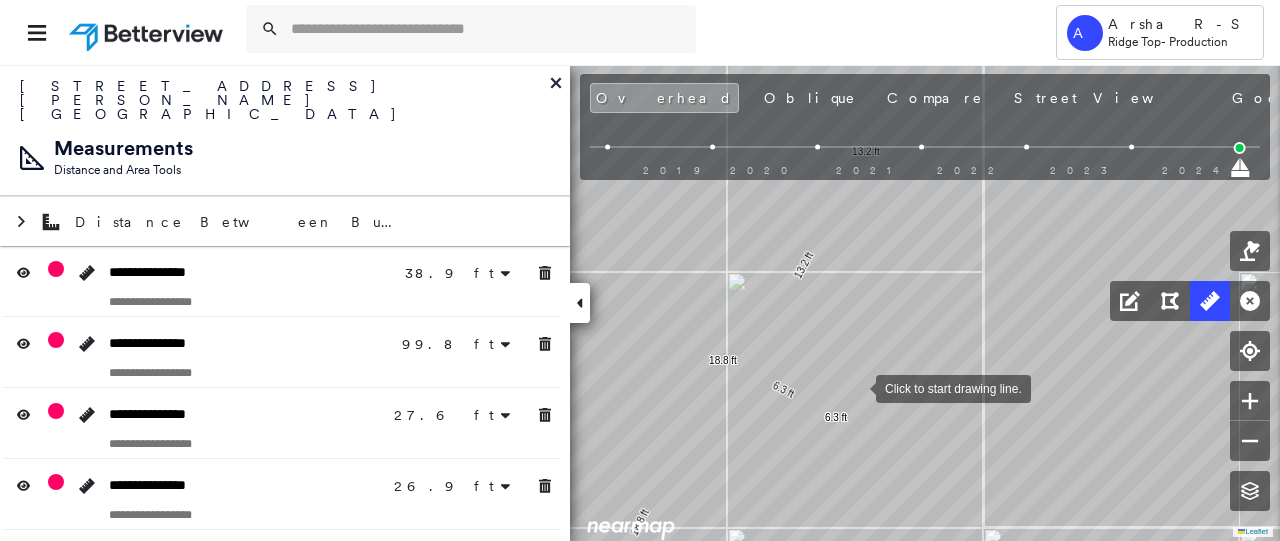 click at bounding box center (856, 387) 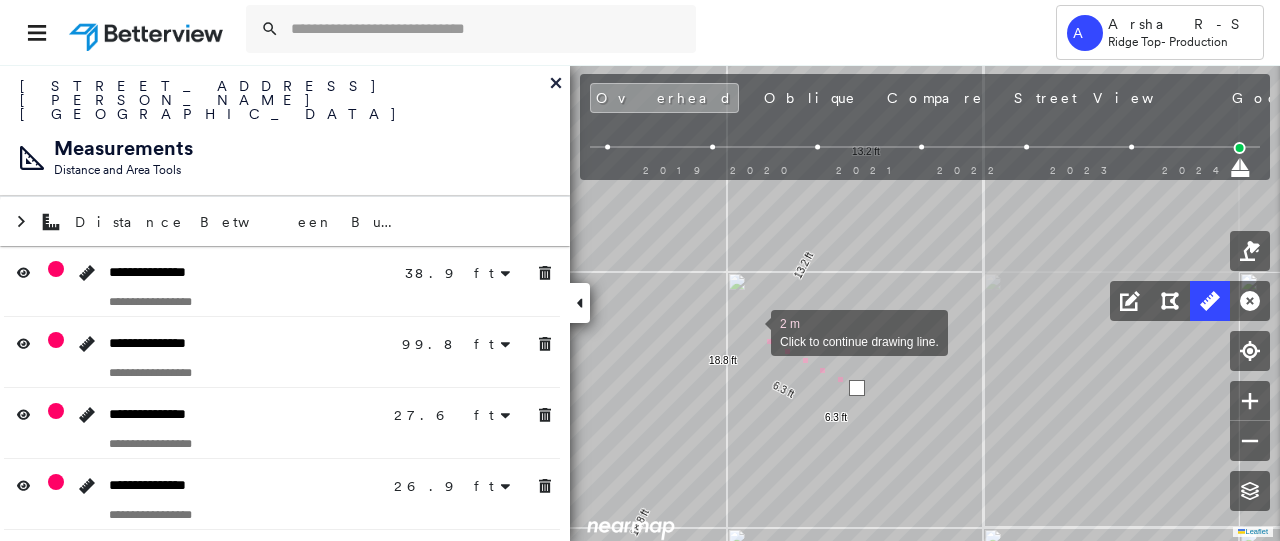 click at bounding box center [751, 331] 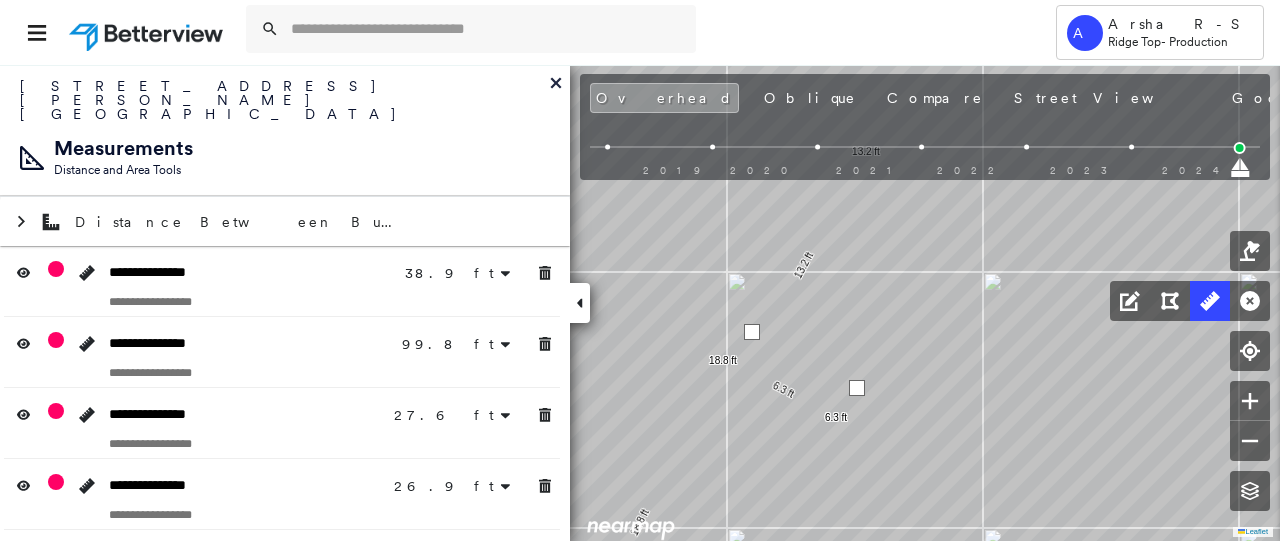 click at bounding box center (752, 332) 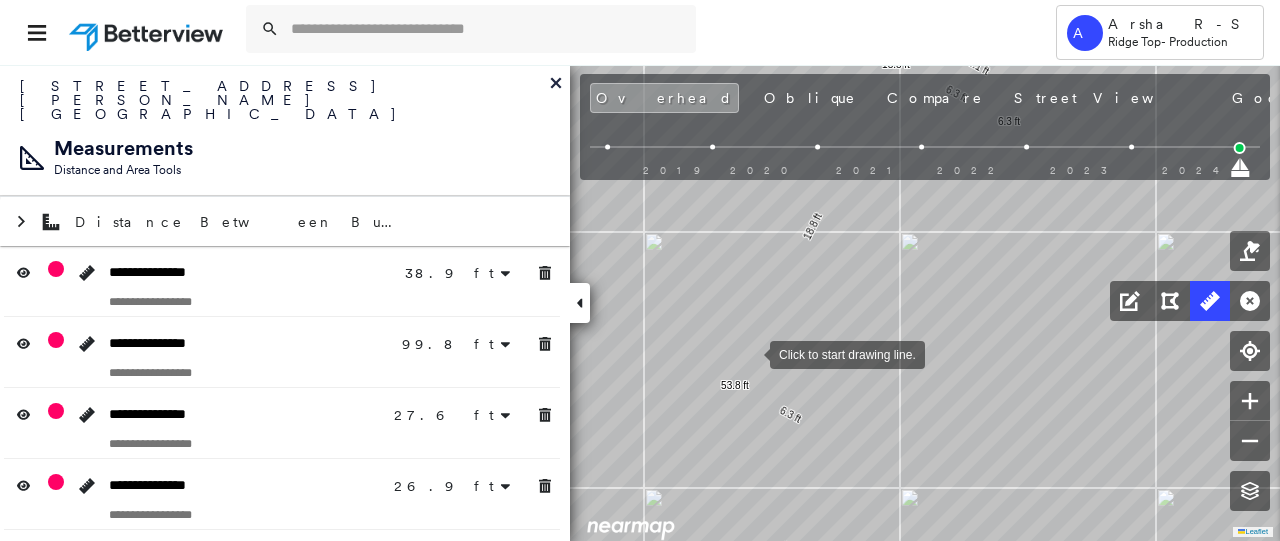 click at bounding box center (750, 353) 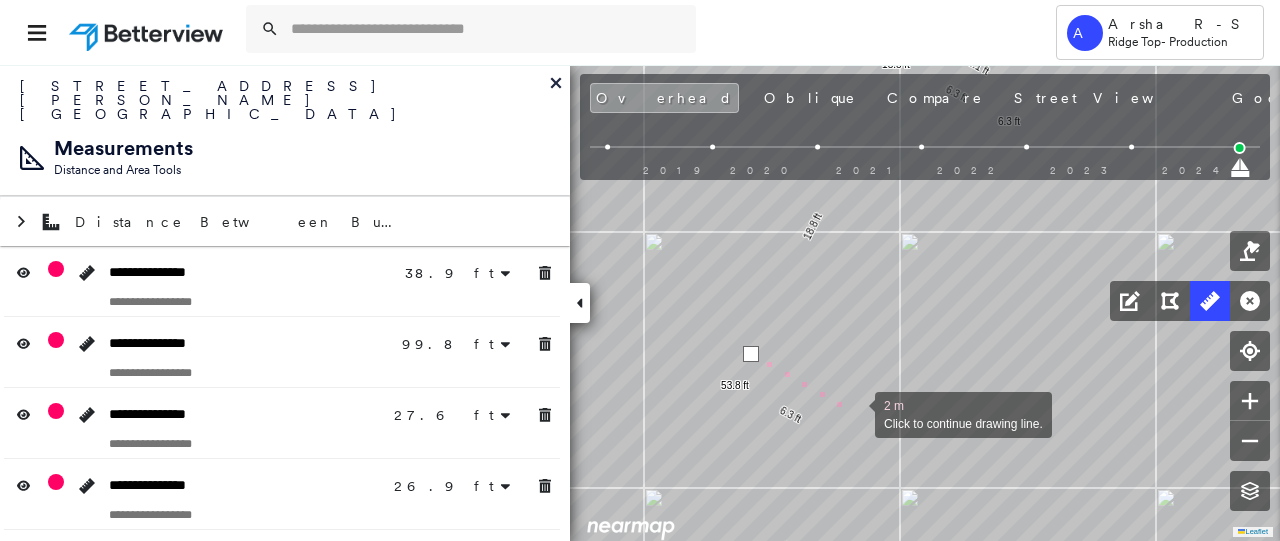 click at bounding box center (855, 413) 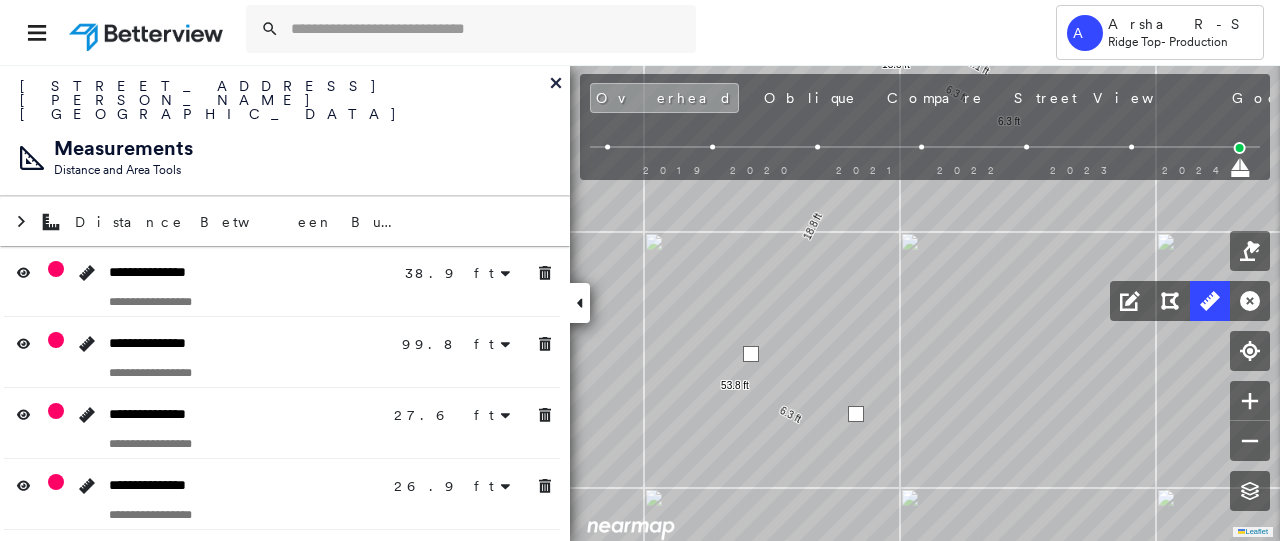 click at bounding box center [856, 414] 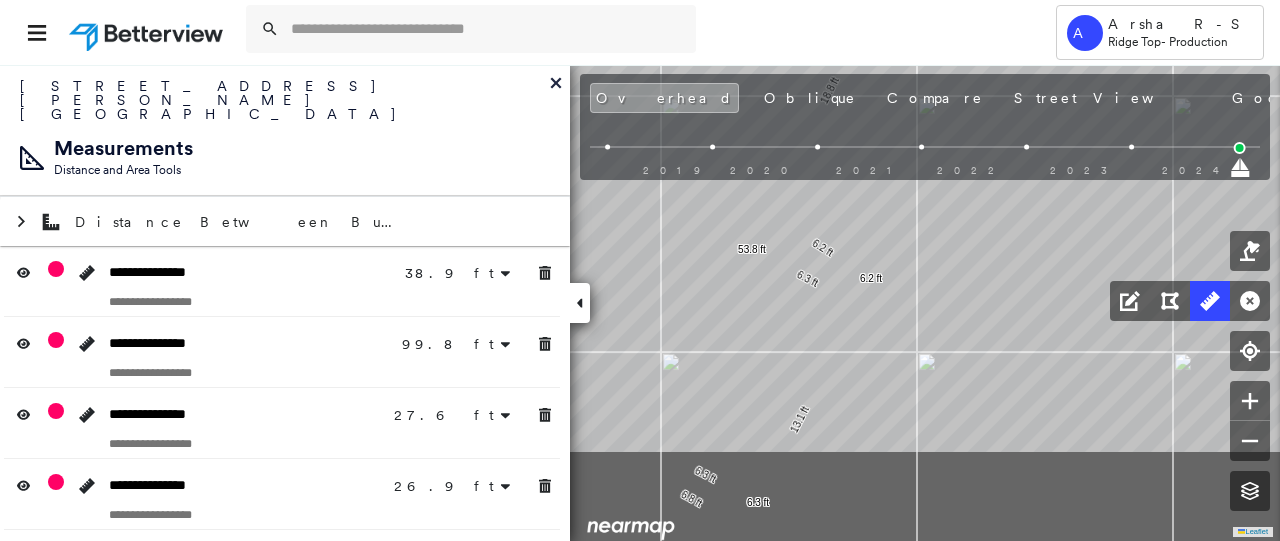 drag, startPoint x: 924, startPoint y: 369, endPoint x: 952, endPoint y: 150, distance: 220.7827 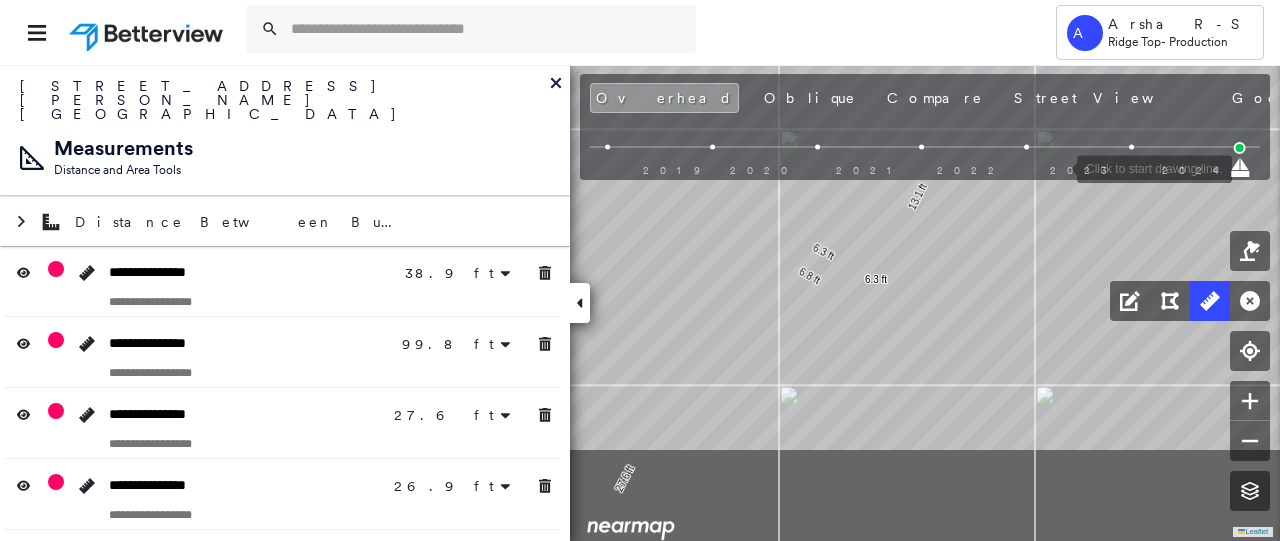 drag, startPoint x: 1046, startPoint y: 181, endPoint x: 1081, endPoint y: 108, distance: 80.95678 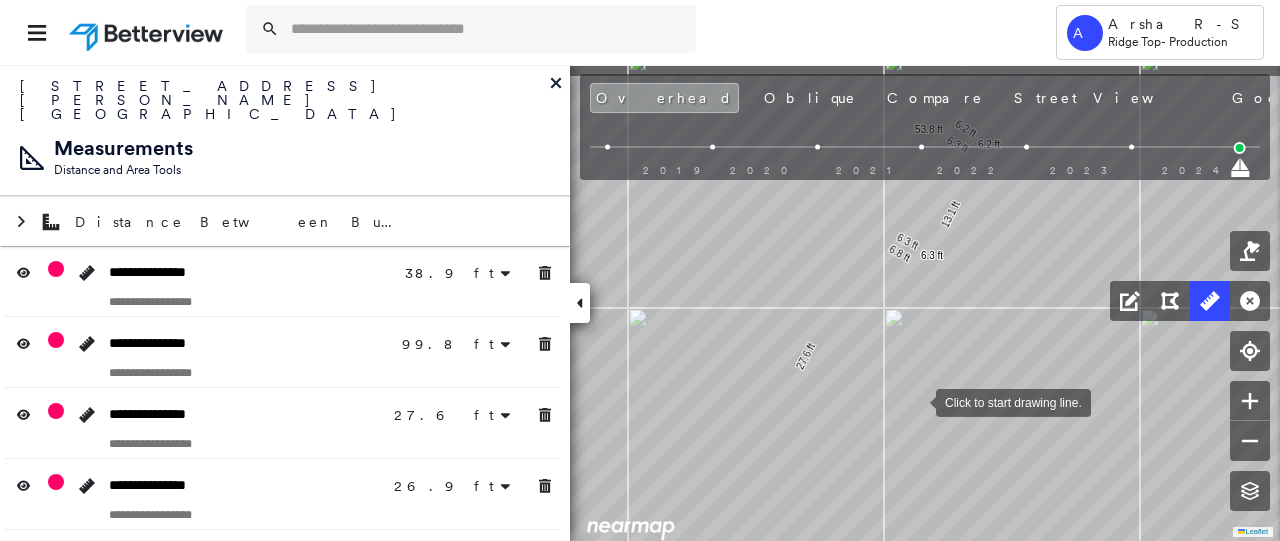 drag, startPoint x: 941, startPoint y: 329, endPoint x: 823, endPoint y: 490, distance: 199.61212 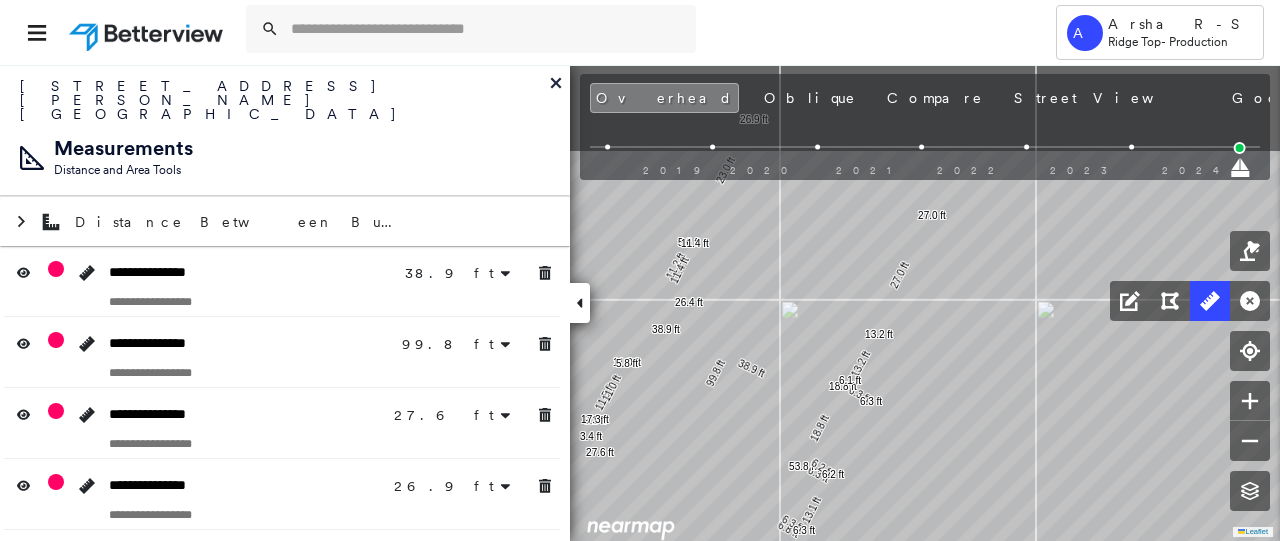 click on "38.9 ft 38.9 ft 99.8 ft 99.8 ft 23.5 ft 27.6 ft 23.0 ft 26.9 ft 11.2 ft 26.4 ft 5.6 ft 9.1 ft 11.5 ft 17.3 ft 11.4 ft 11.4 ft 27.6 ft 6.8 ft 13.1 ft 6.3 ft 53.8 ft 6.3 ft 6.3 ft 13.2 ft 13.2 ft 27.0 ft 27.0 ft 18.8 ft 18.8 ft 3.4 ft 11.0 ft 11.0 ft 5.8 ft 6.3 ft 6.3 ft 6.1 ft 6.2 ft 6.2 ft Click to start drawing line." at bounding box center [-145, 204] 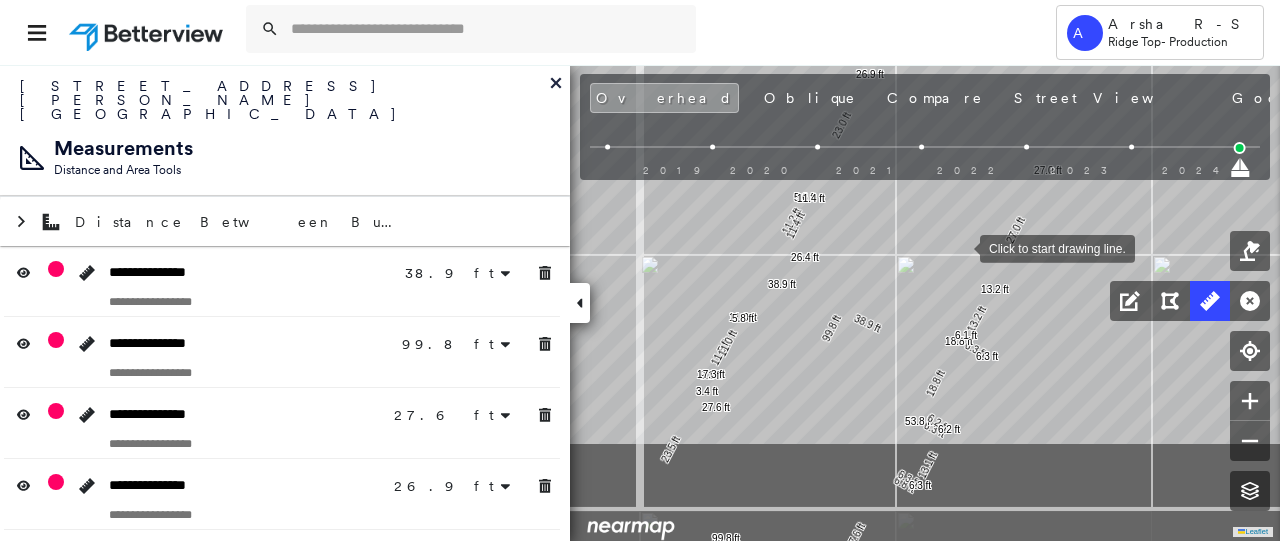 drag, startPoint x: 883, startPoint y: 393, endPoint x: 960, endPoint y: 248, distance: 164.17673 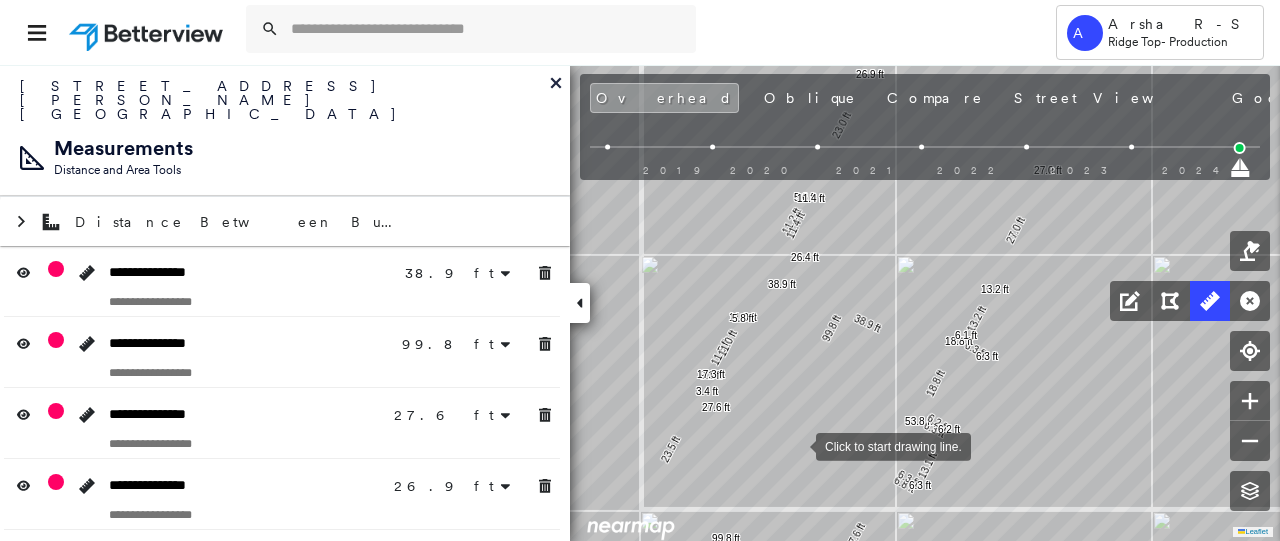 click at bounding box center [796, 445] 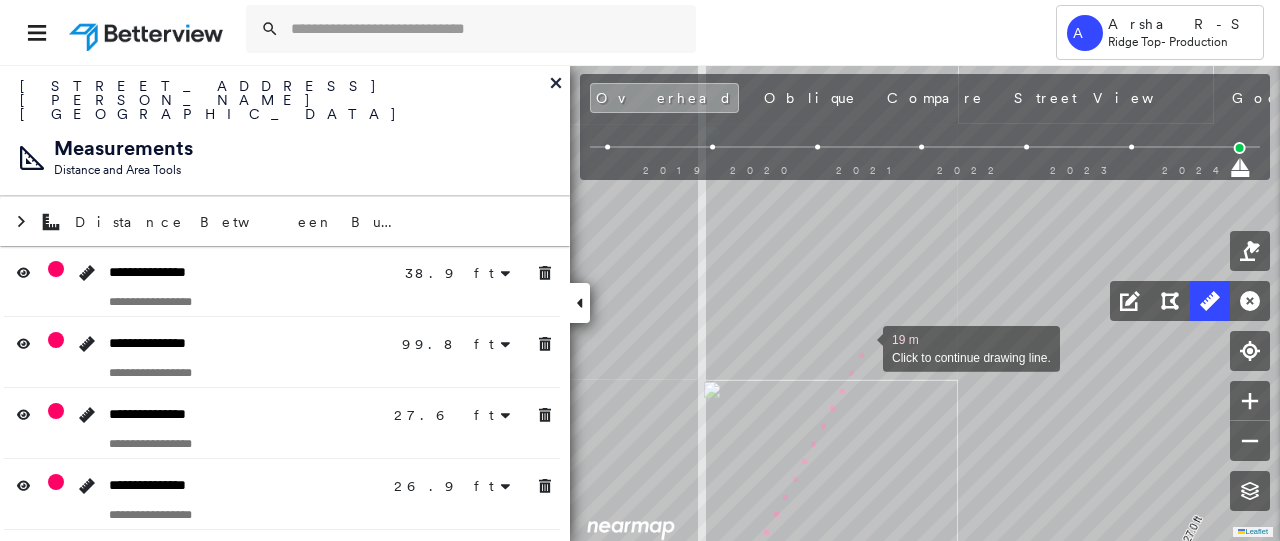 click at bounding box center [863, 347] 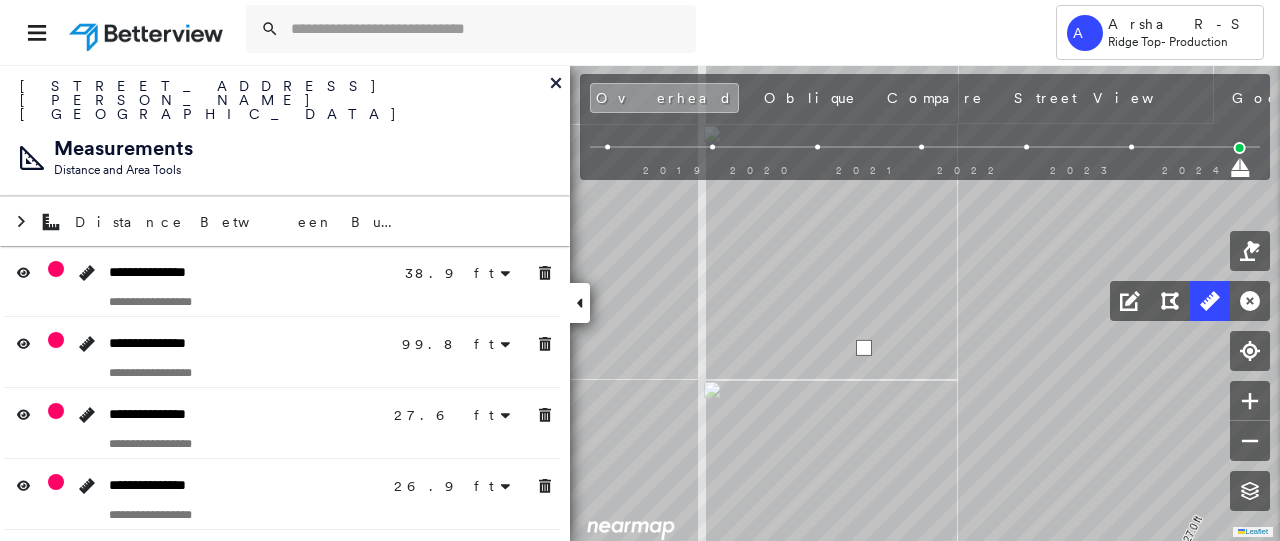 click at bounding box center [864, 348] 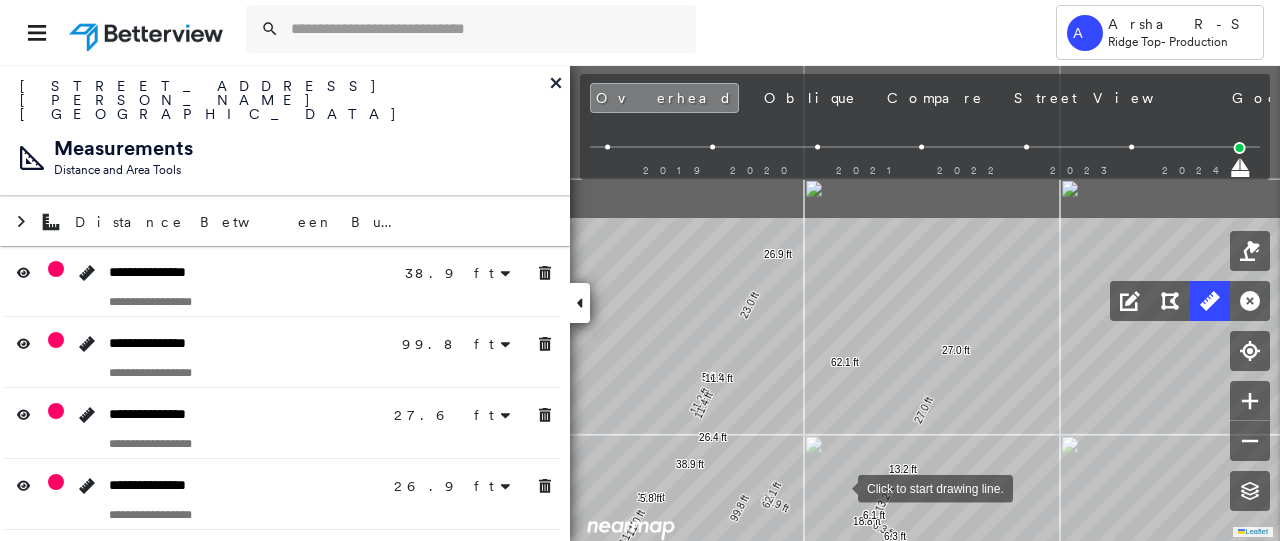 drag, startPoint x: 964, startPoint y: 273, endPoint x: 809, endPoint y: 463, distance: 245.204 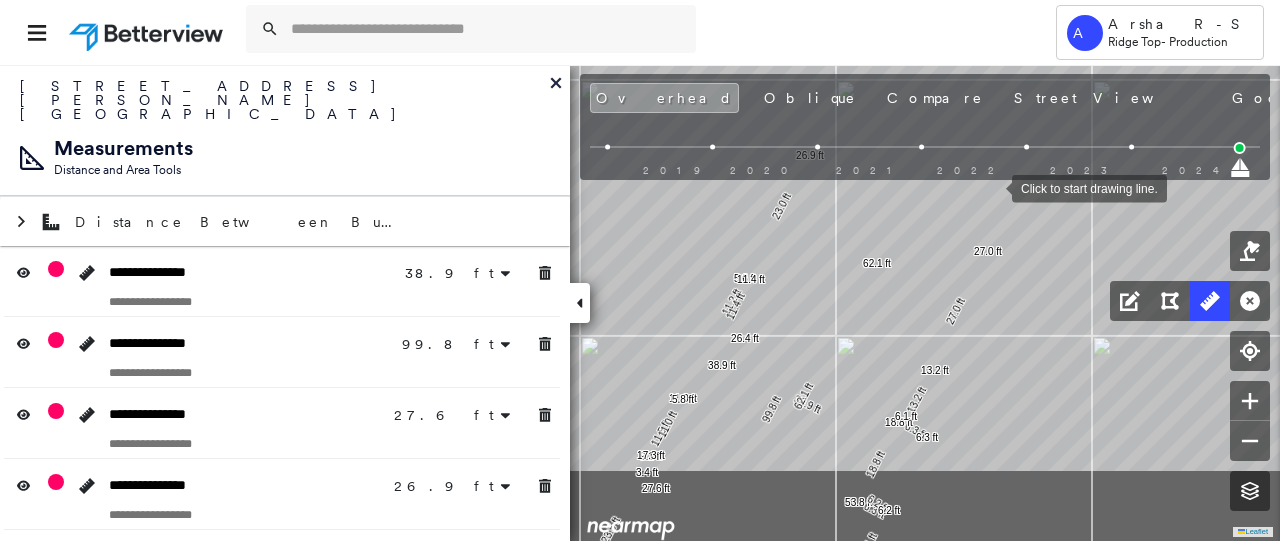 drag, startPoint x: 975, startPoint y: 220, endPoint x: 991, endPoint y: 191, distance: 33.12099 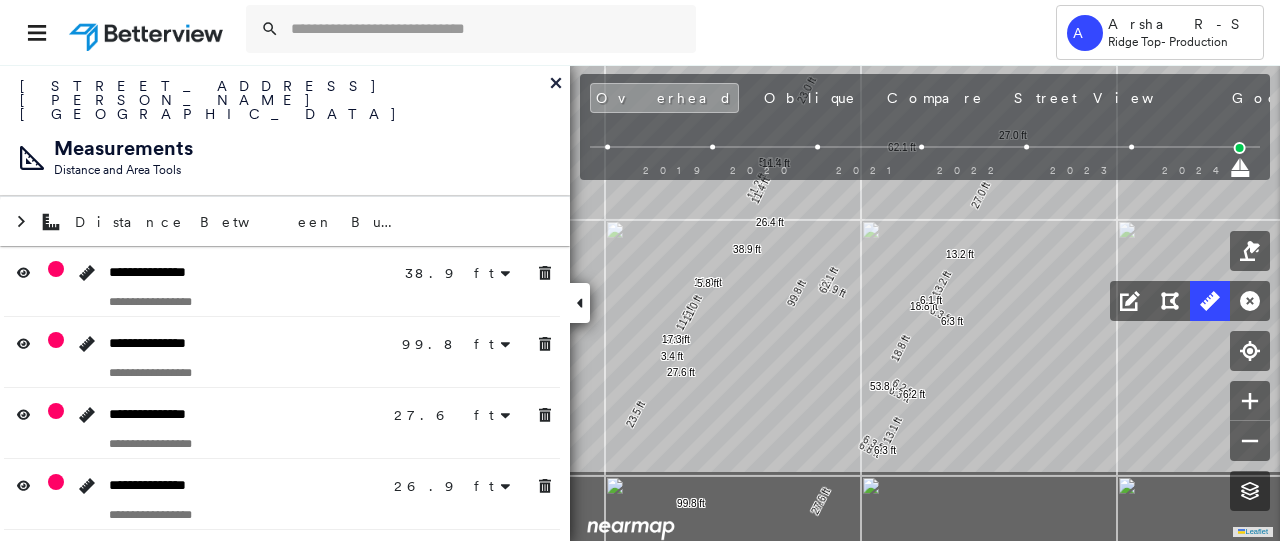 drag, startPoint x: 874, startPoint y: 361, endPoint x: 873, endPoint y: 235, distance: 126.00397 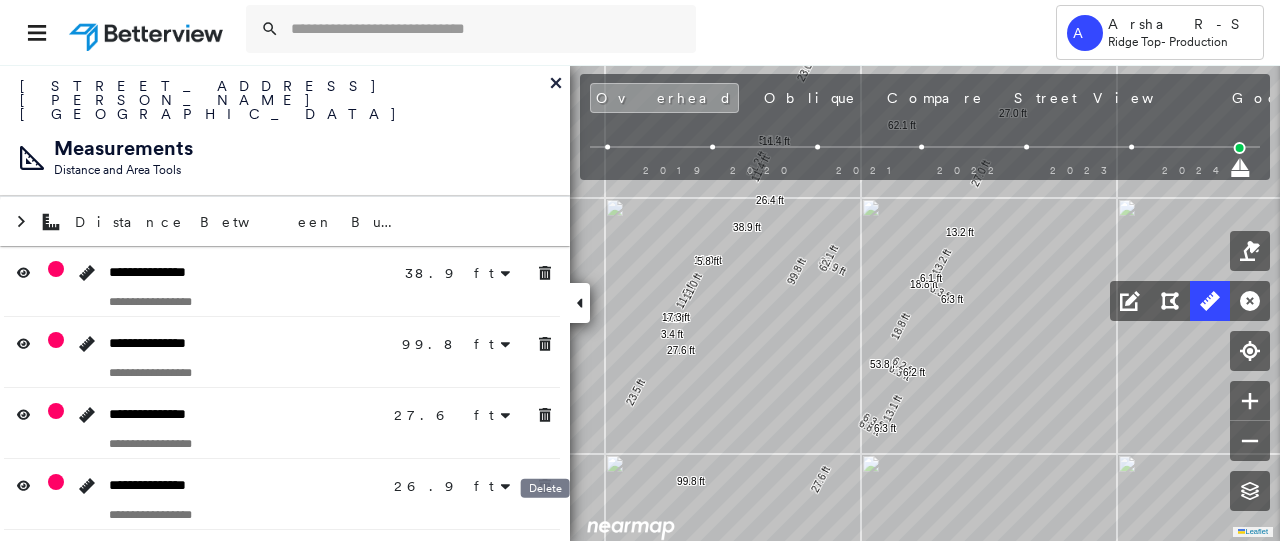 drag, startPoint x: 541, startPoint y: 521, endPoint x: 538, endPoint y: 485, distance: 36.124783 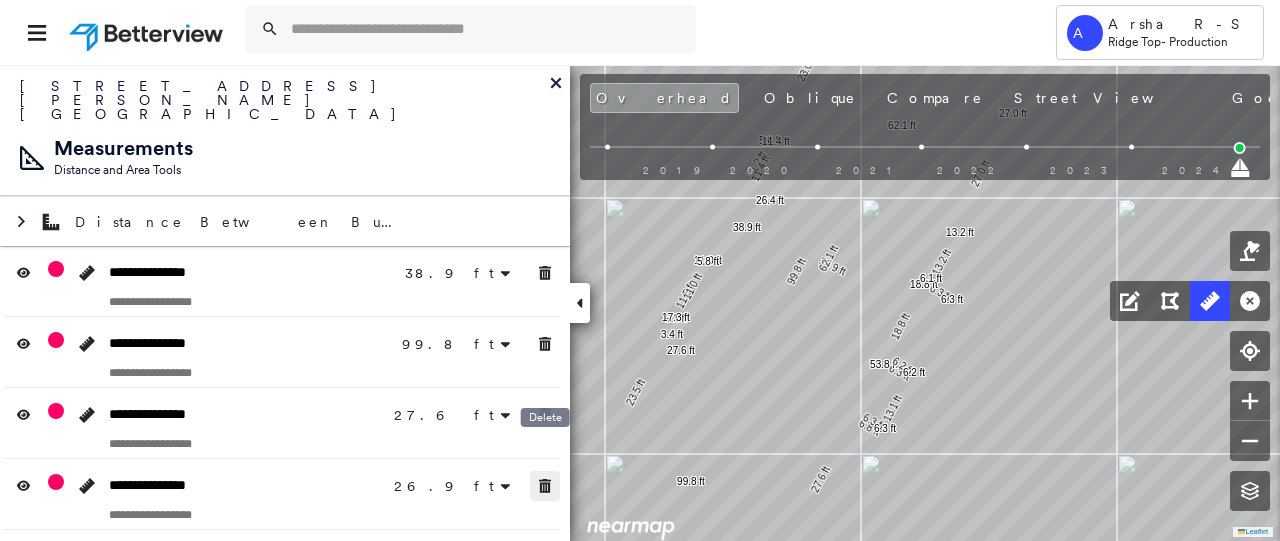 click 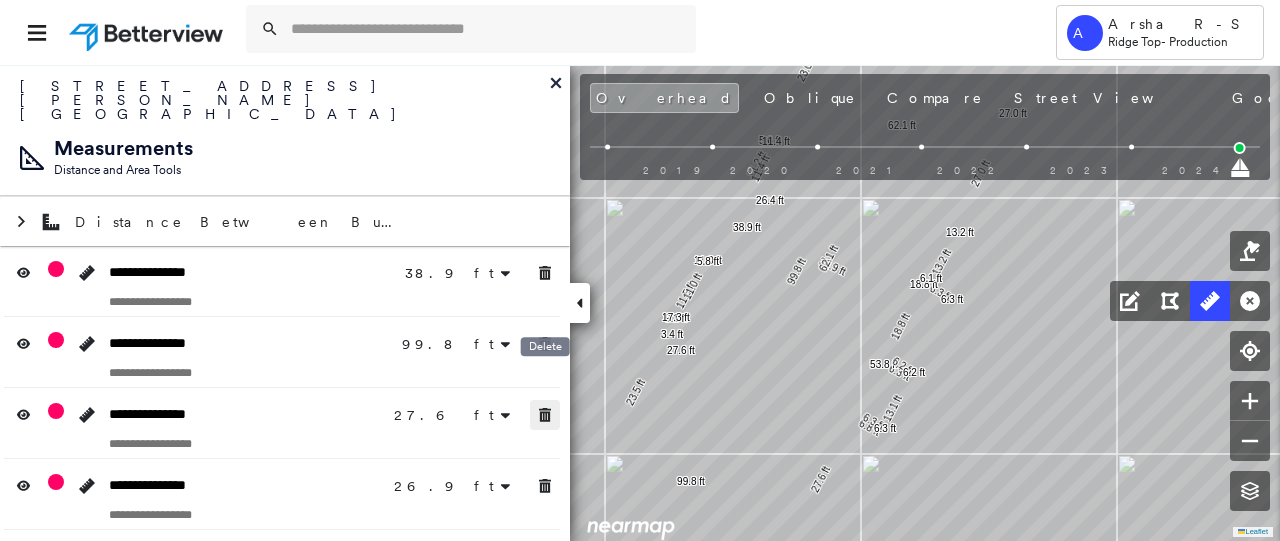 drag, startPoint x: 542, startPoint y: 381, endPoint x: 552, endPoint y: 325, distance: 56.88585 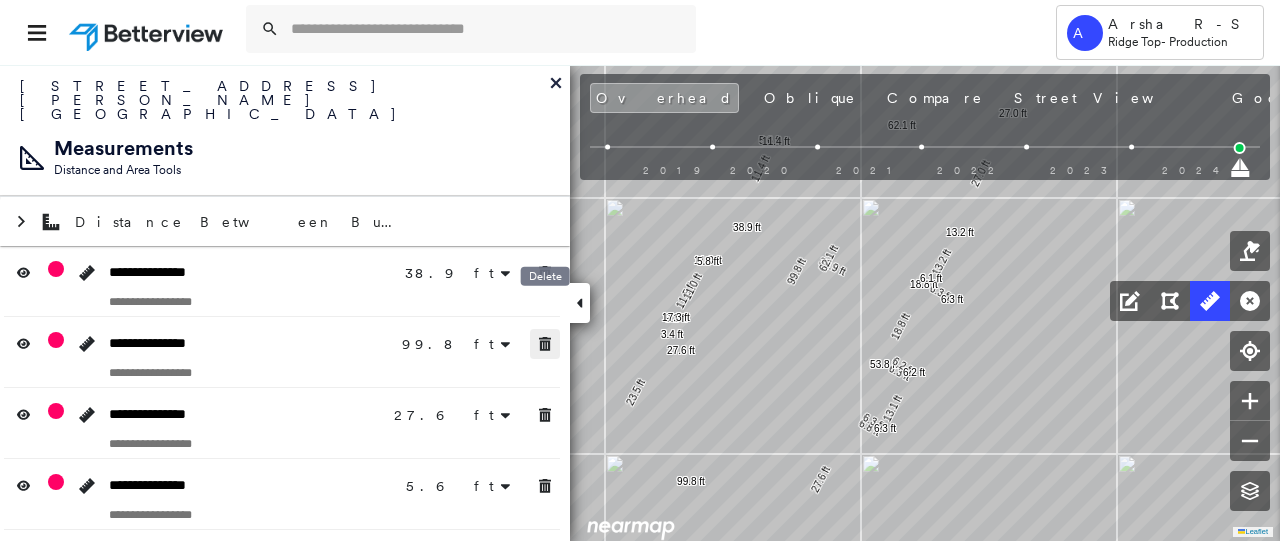 click at bounding box center (545, 344) 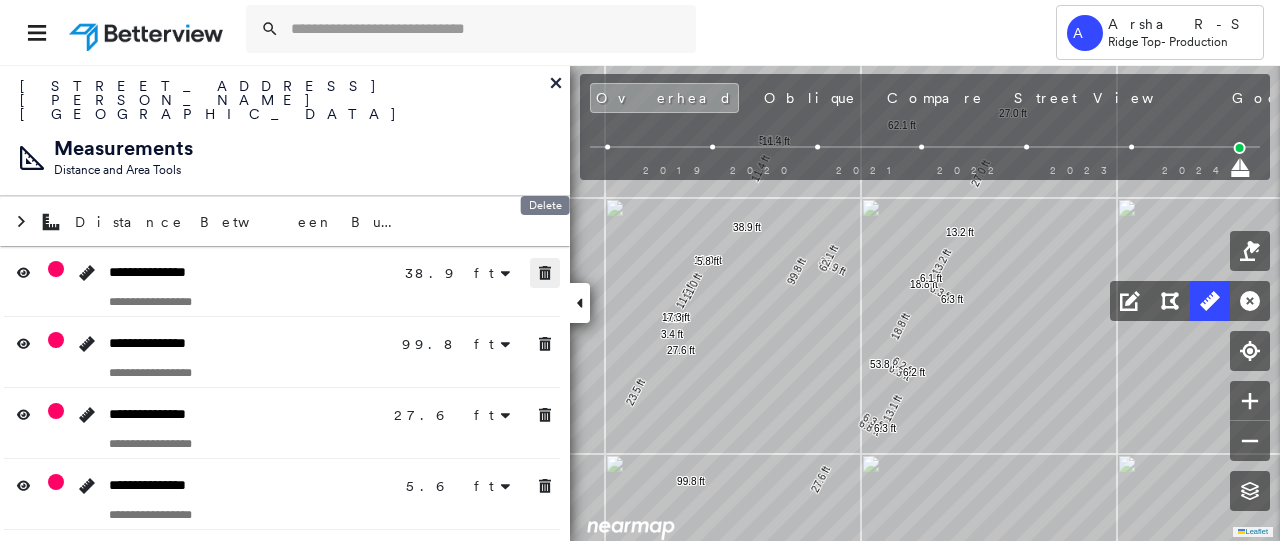 click at bounding box center (545, 273) 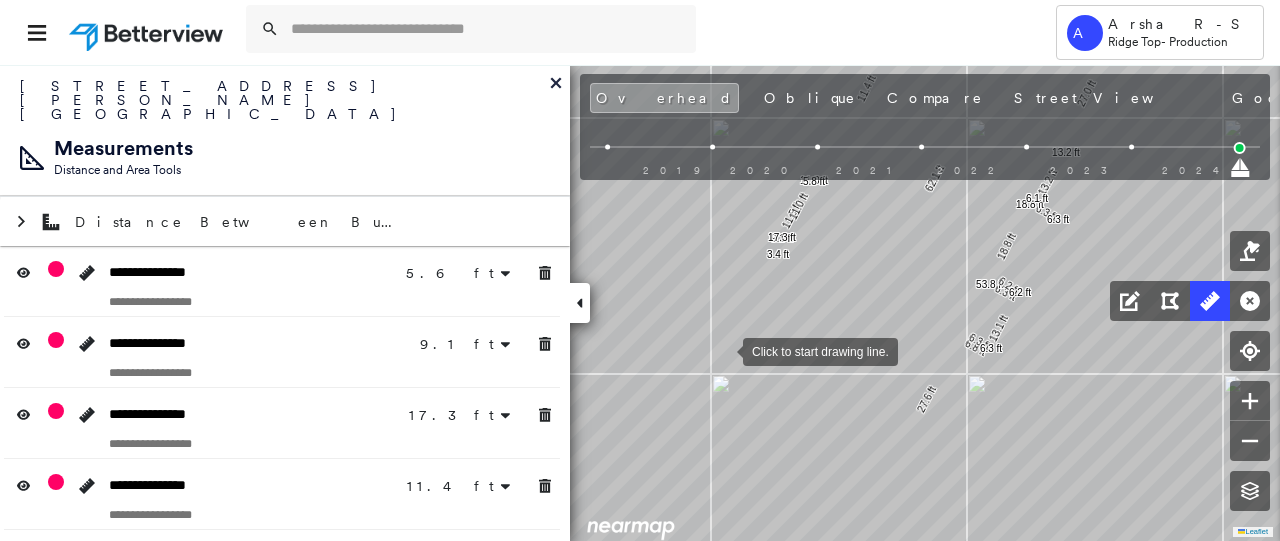 click at bounding box center [723, 350] 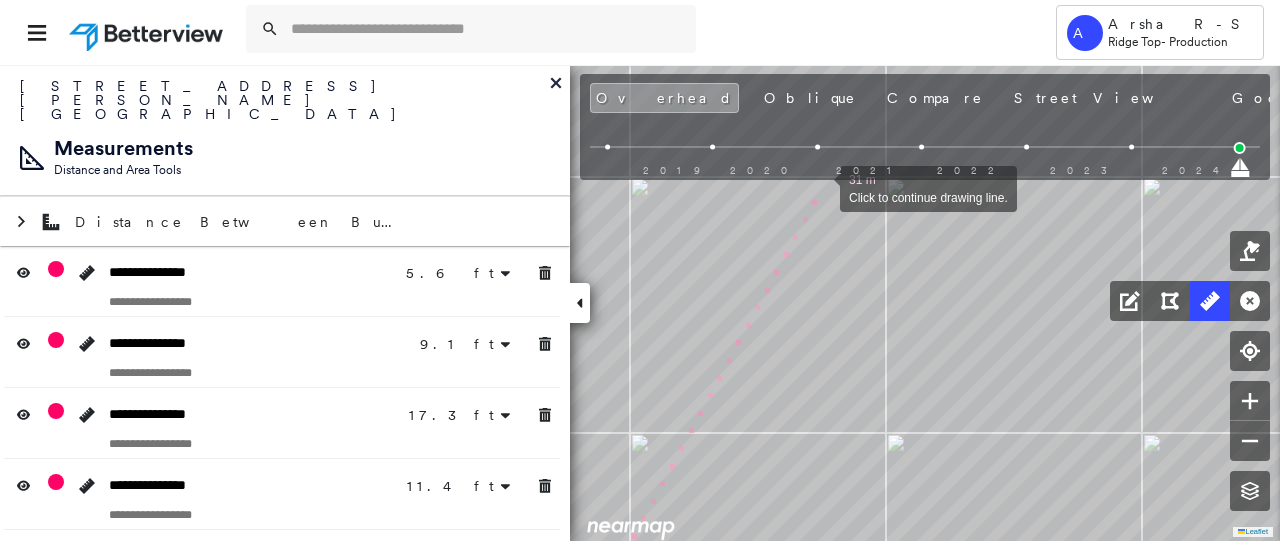 click at bounding box center (820, 187) 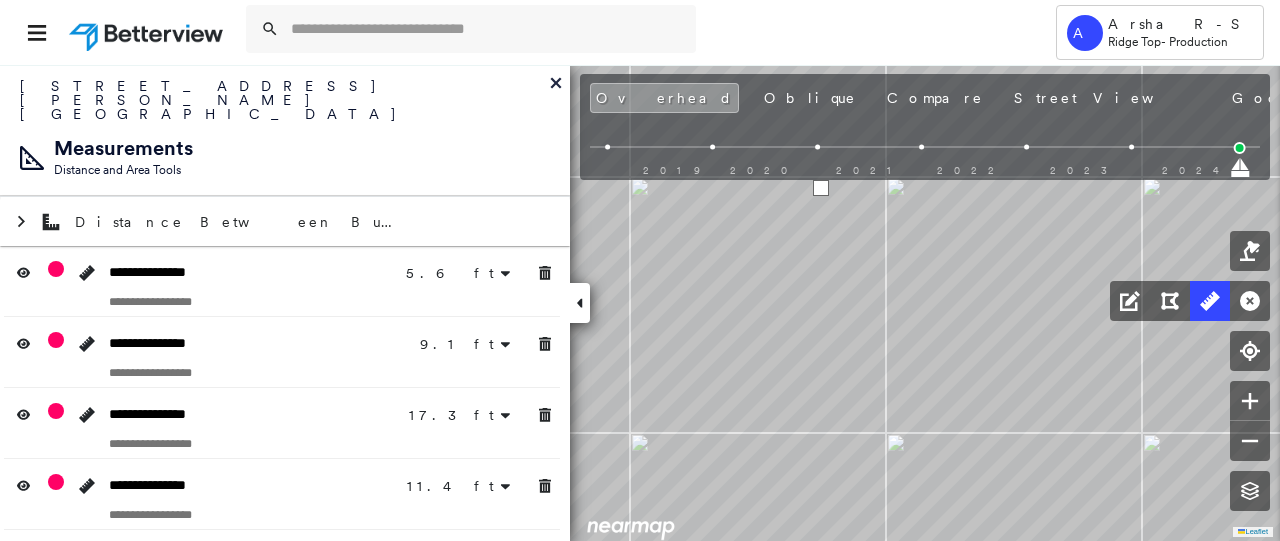 click at bounding box center [821, 188] 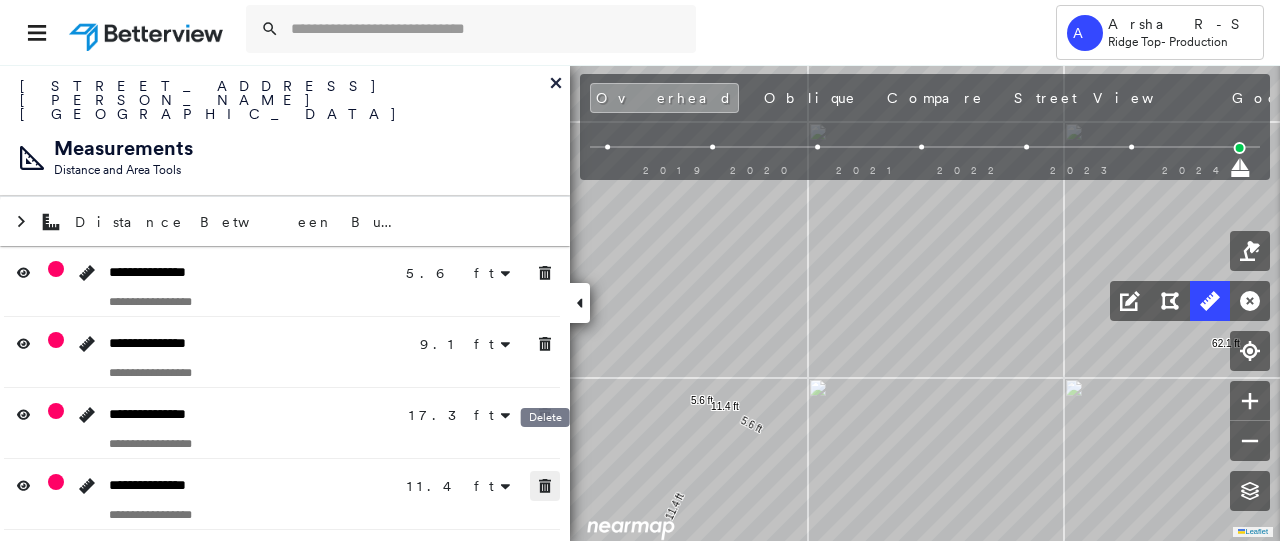 drag, startPoint x: 543, startPoint y: 465, endPoint x: 544, endPoint y: 442, distance: 23.021729 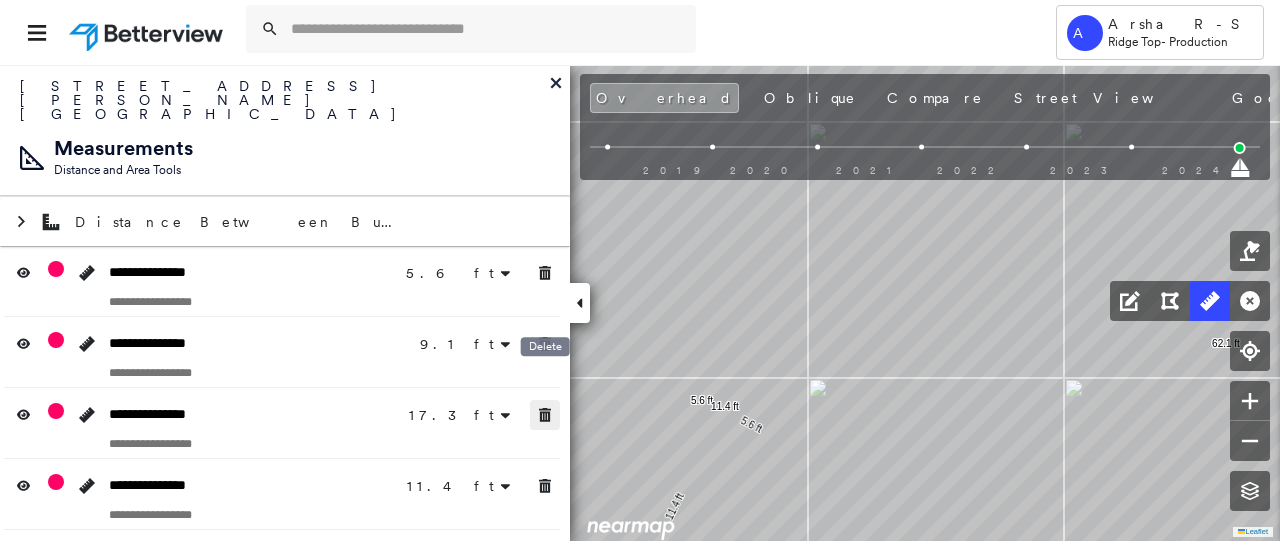 click 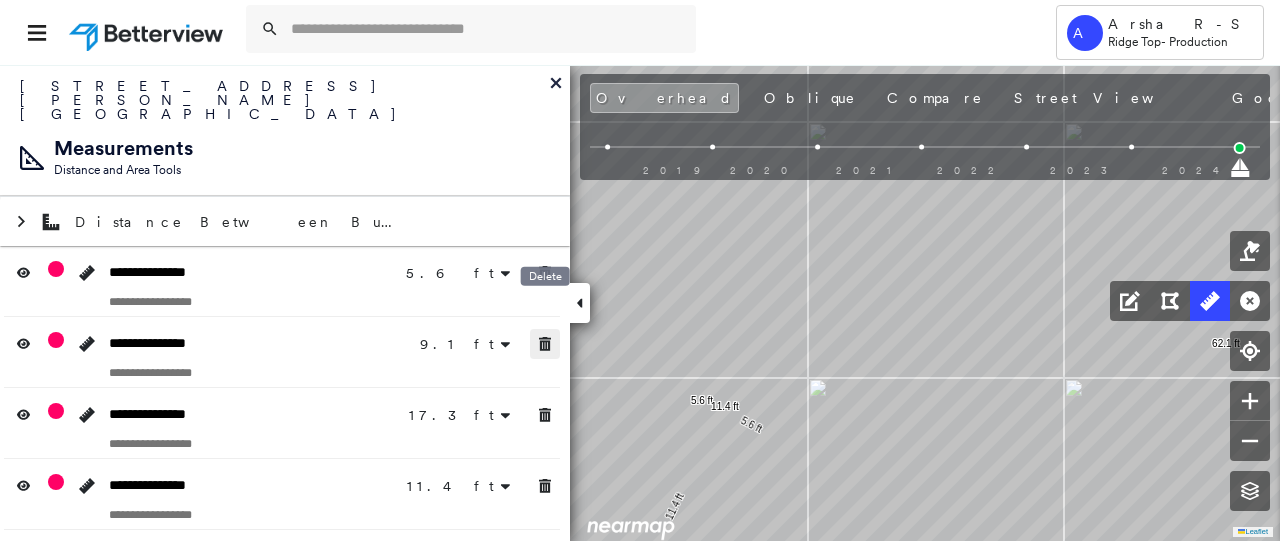 drag, startPoint x: 547, startPoint y: 319, endPoint x: 556, endPoint y: 283, distance: 37.107952 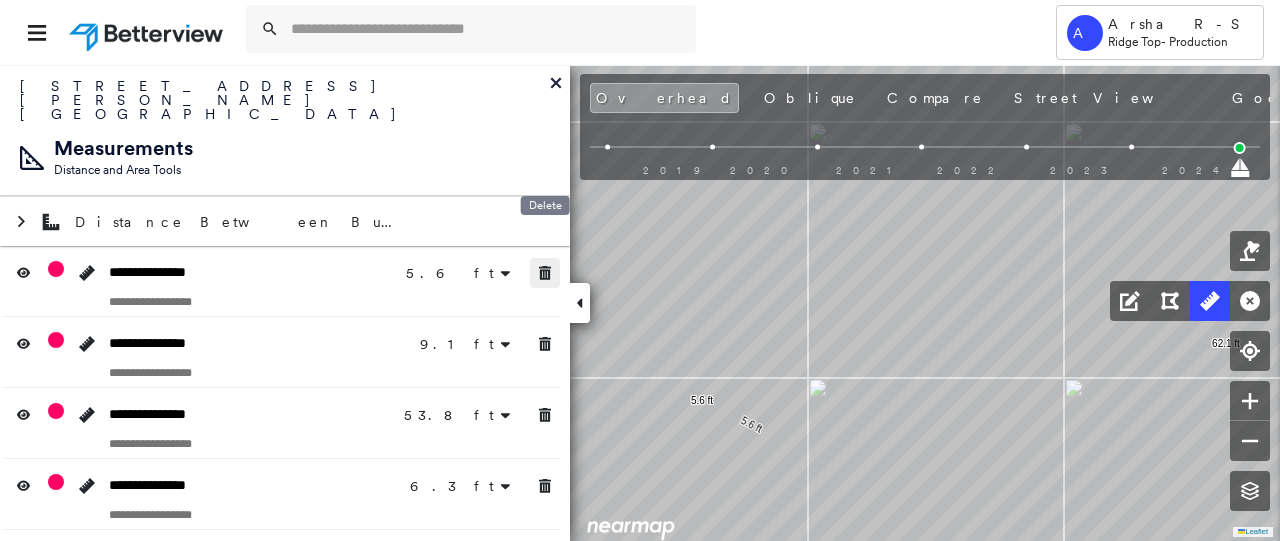 click at bounding box center [545, 273] 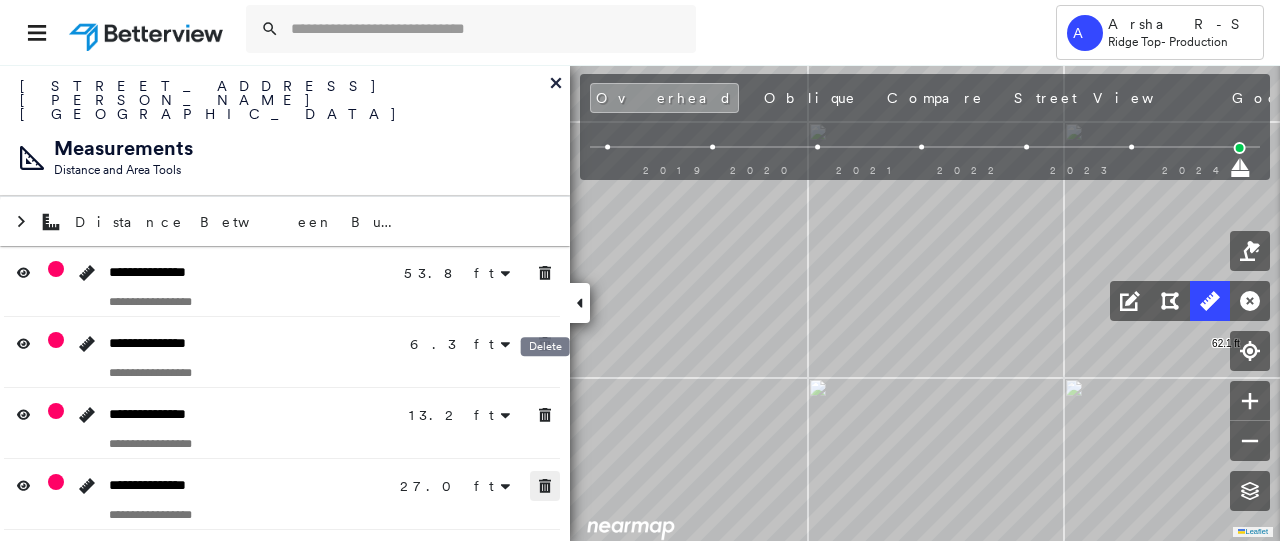 click 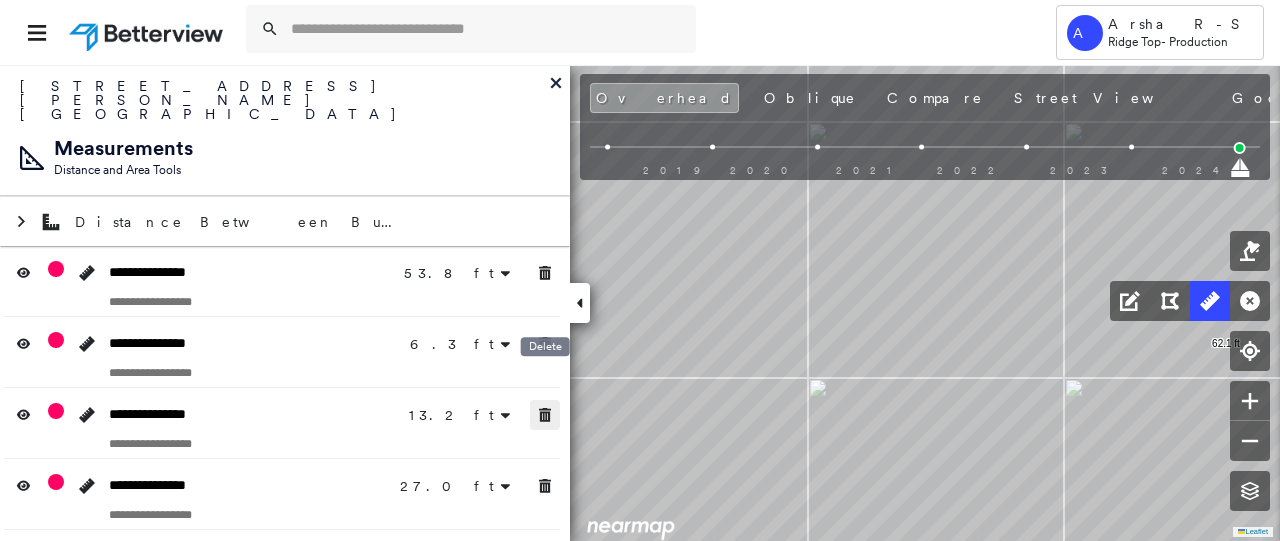 click at bounding box center (545, 415) 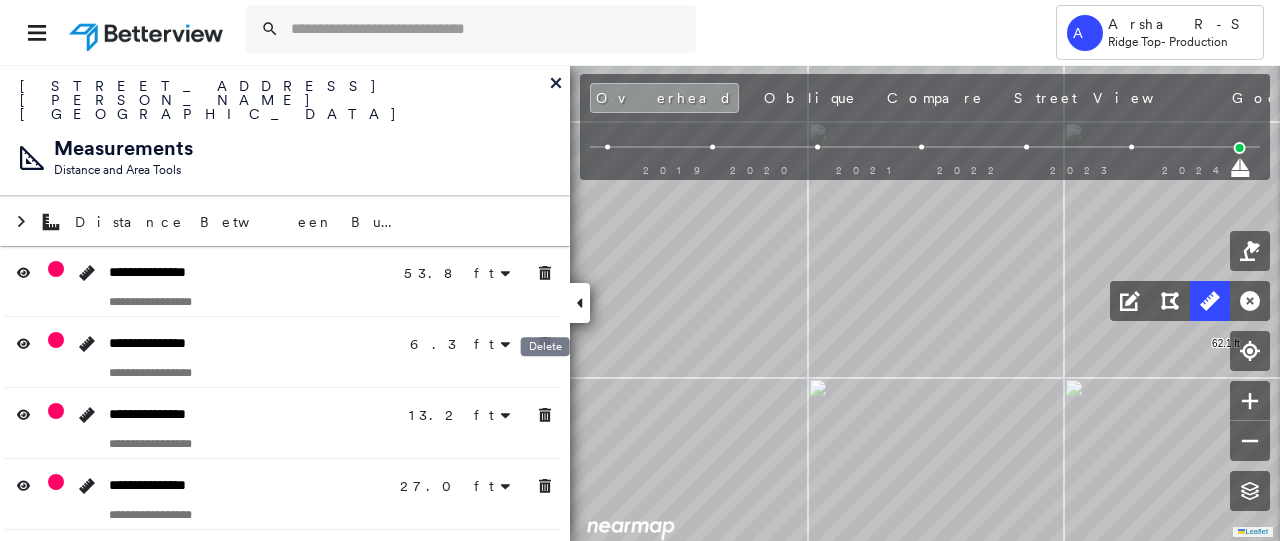 click 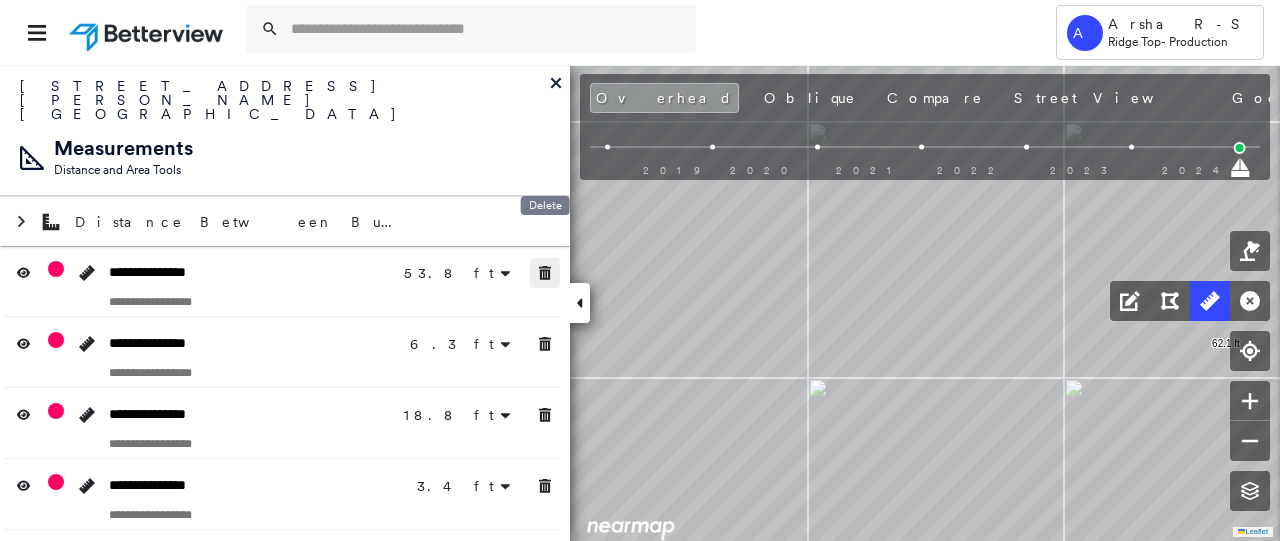 click 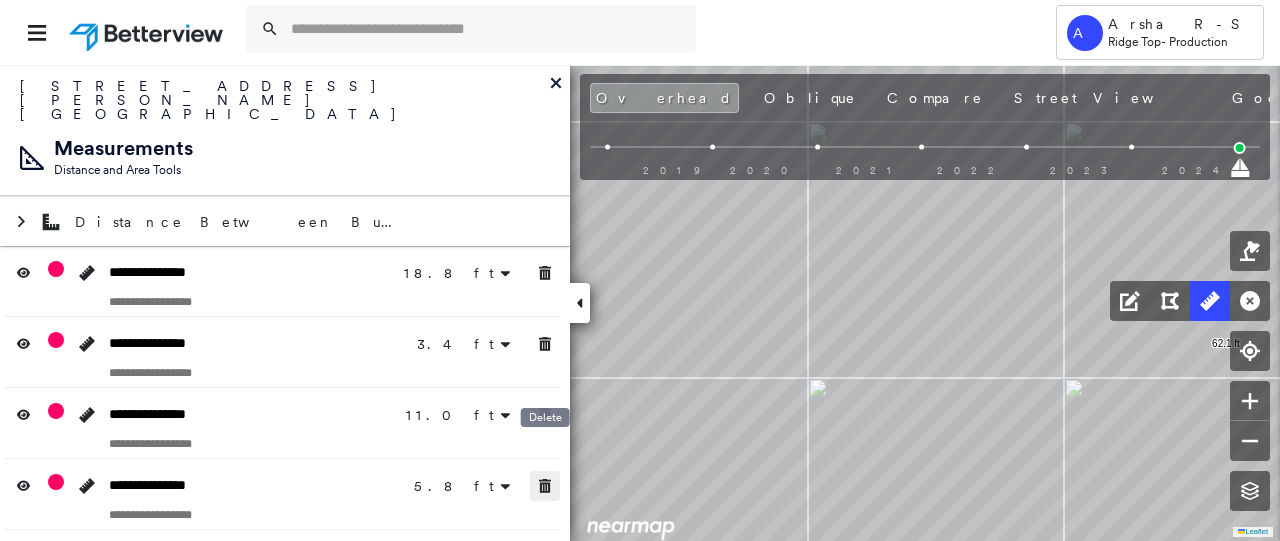 drag, startPoint x: 547, startPoint y: 457, endPoint x: 547, endPoint y: 443, distance: 14 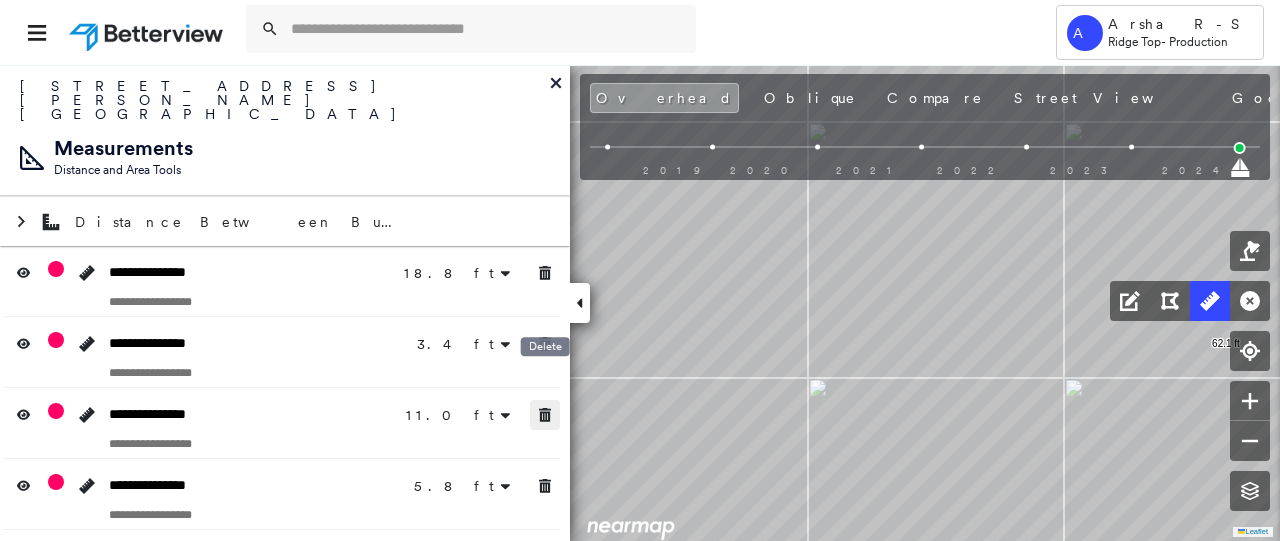 click at bounding box center [545, 415] 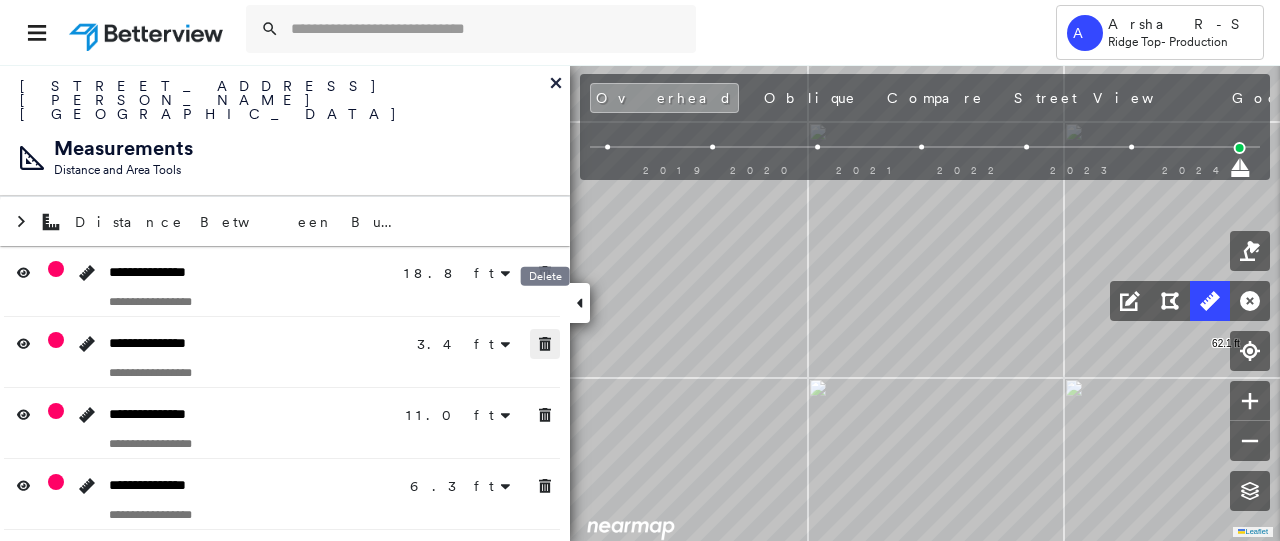 click at bounding box center [545, 344] 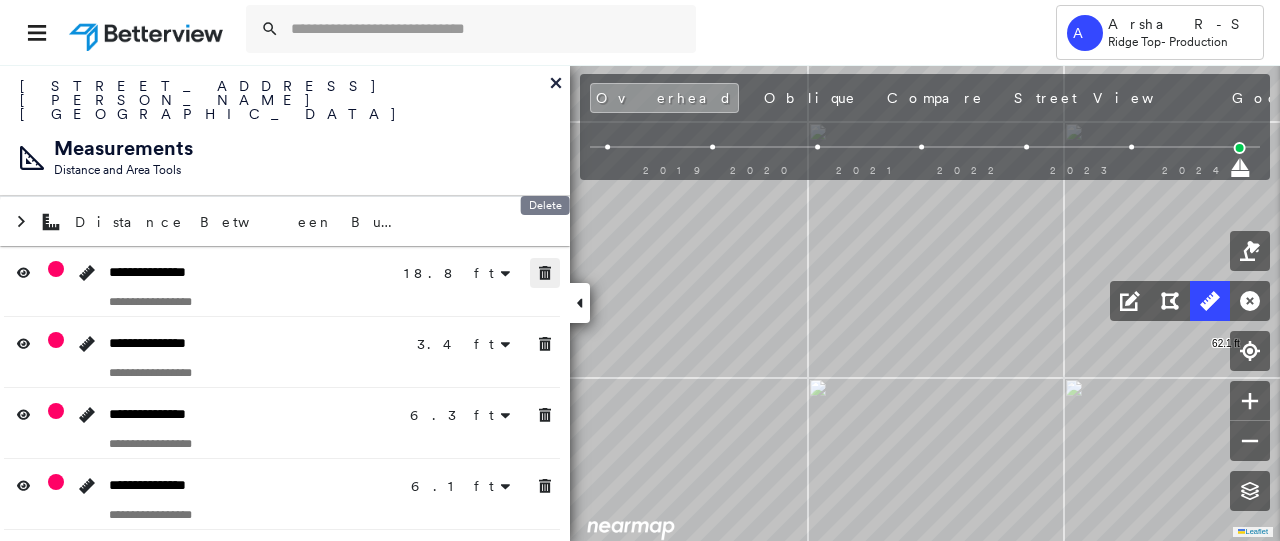 click 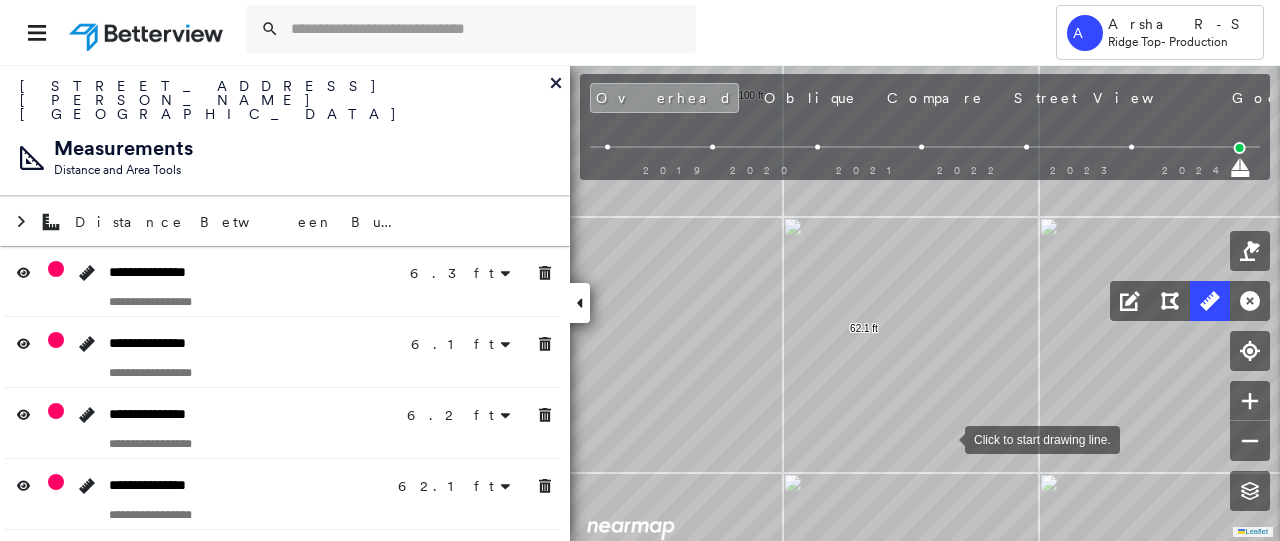drag, startPoint x: 977, startPoint y: 259, endPoint x: 942, endPoint y: 434, distance: 178.46568 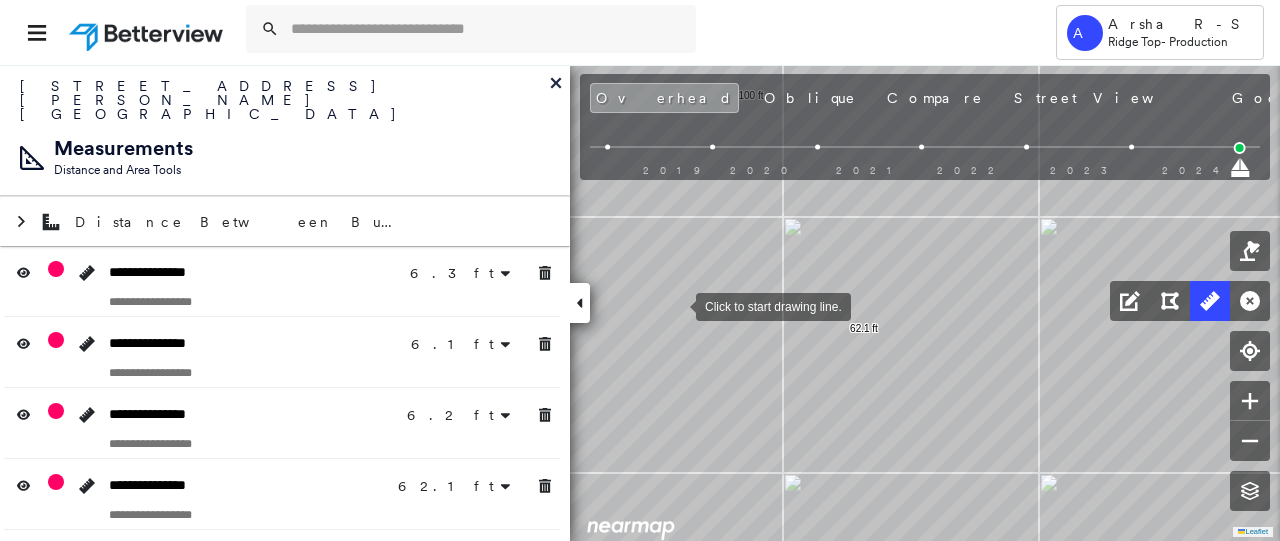 click at bounding box center (676, 305) 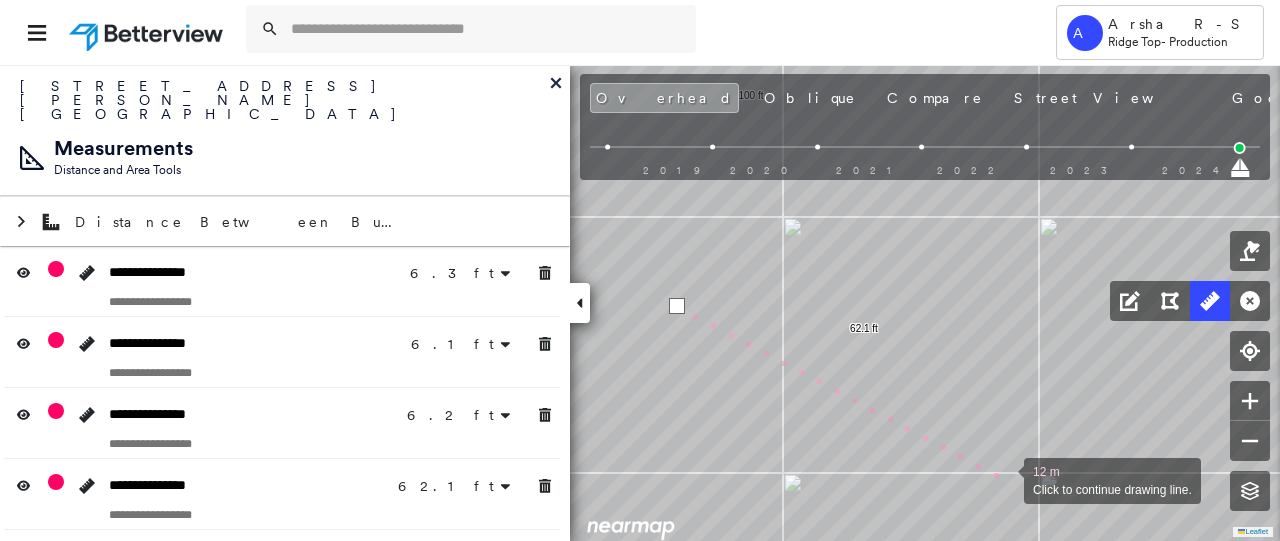 click at bounding box center [1004, 479] 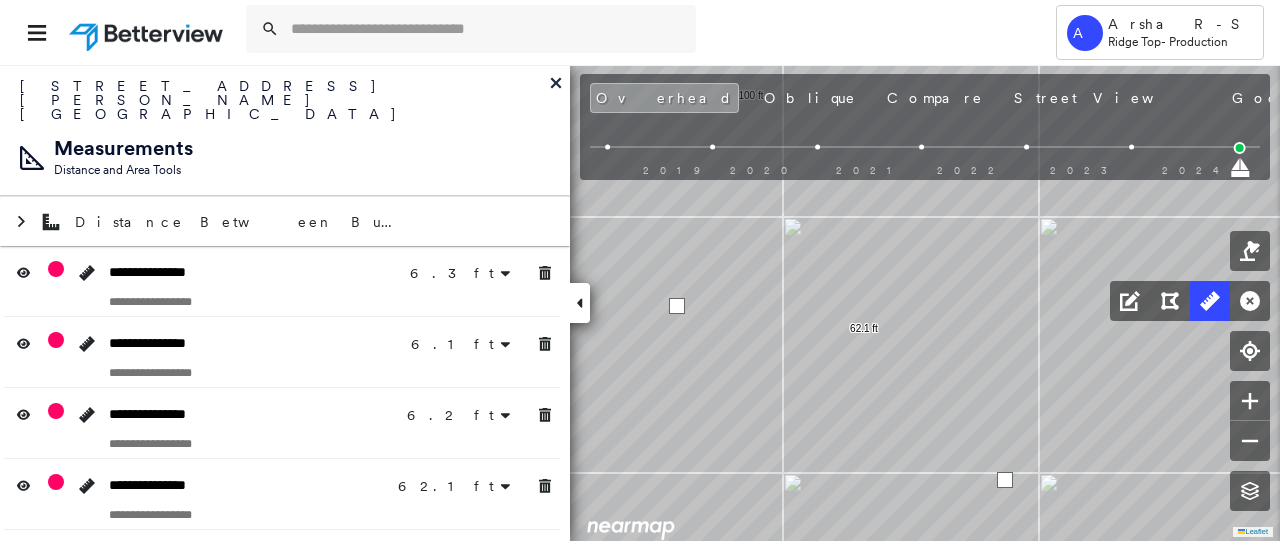 click at bounding box center (1005, 480) 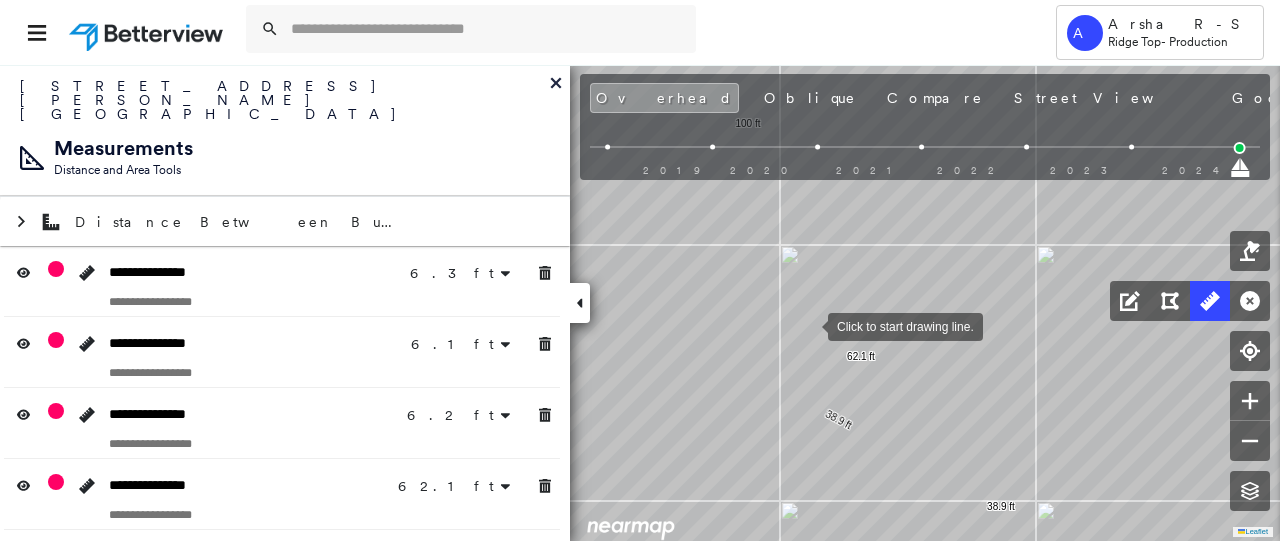 drag, startPoint x: 813, startPoint y: 281, endPoint x: 778, endPoint y: 439, distance: 161.83015 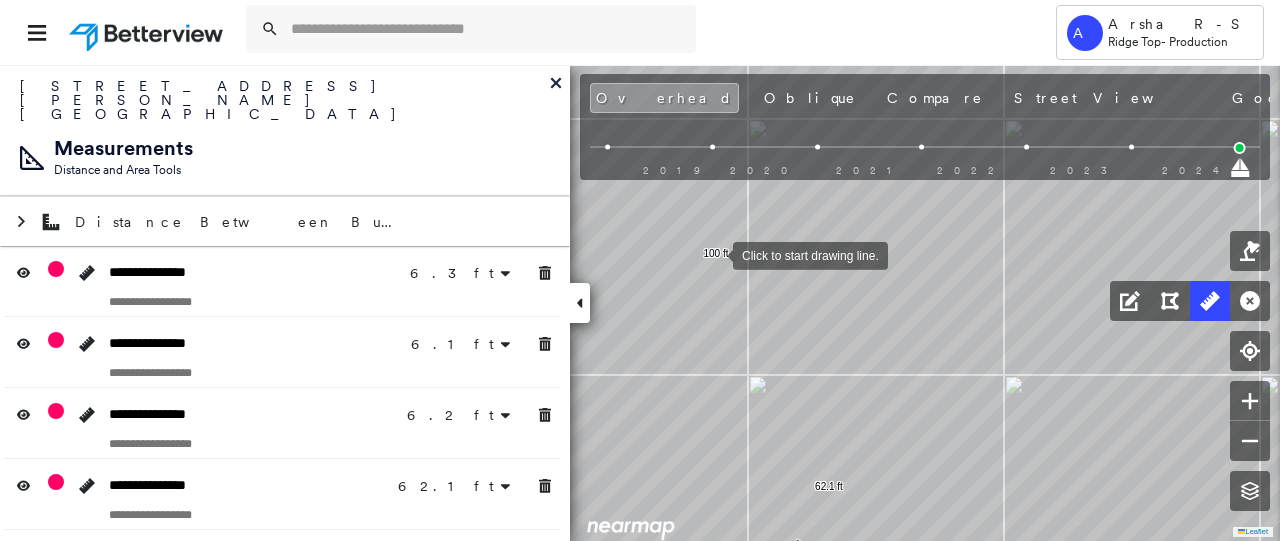 click at bounding box center (713, 254) 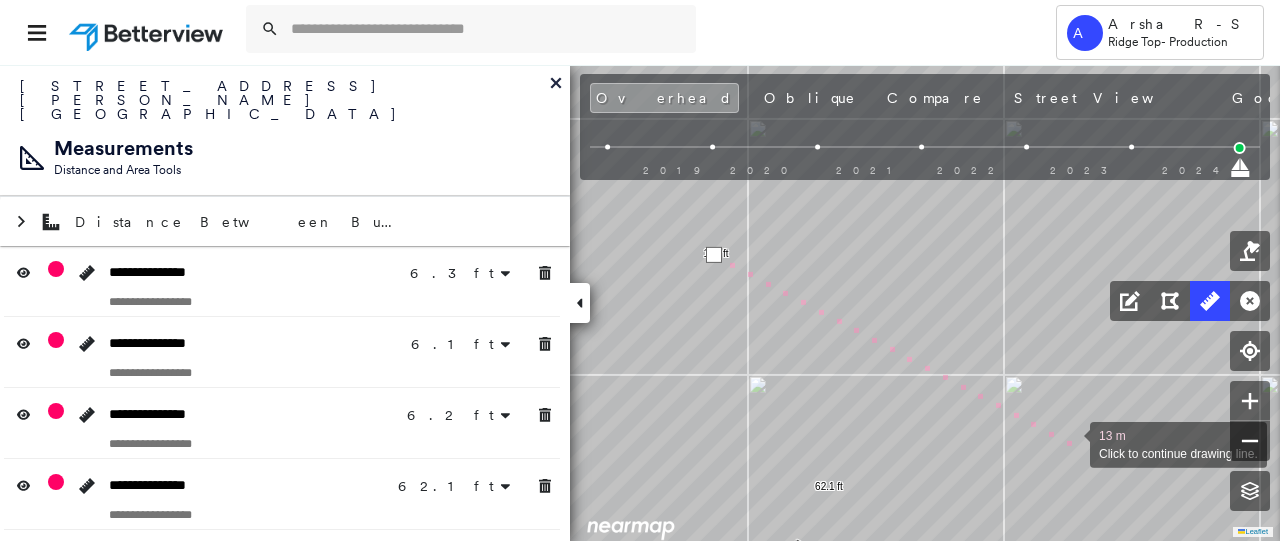 click at bounding box center [1070, 443] 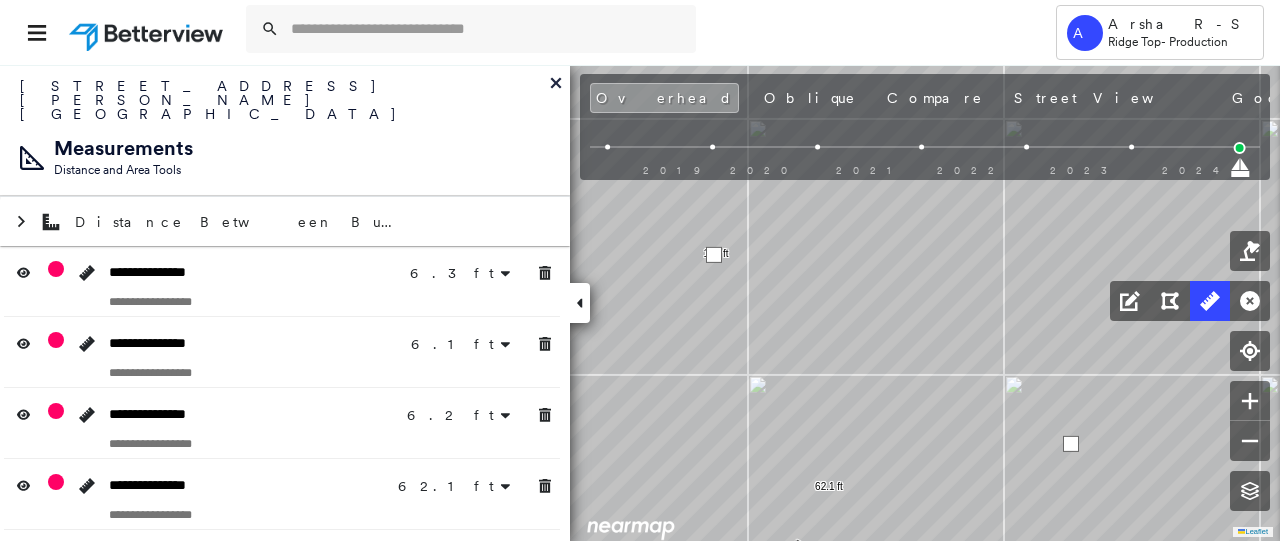 click at bounding box center [1071, 444] 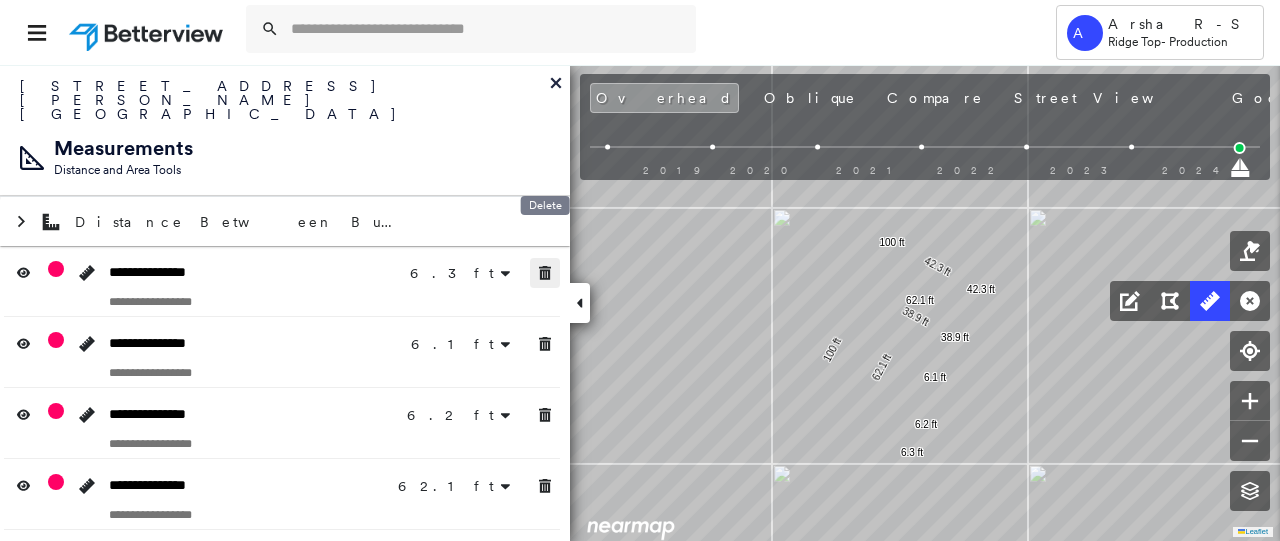 click 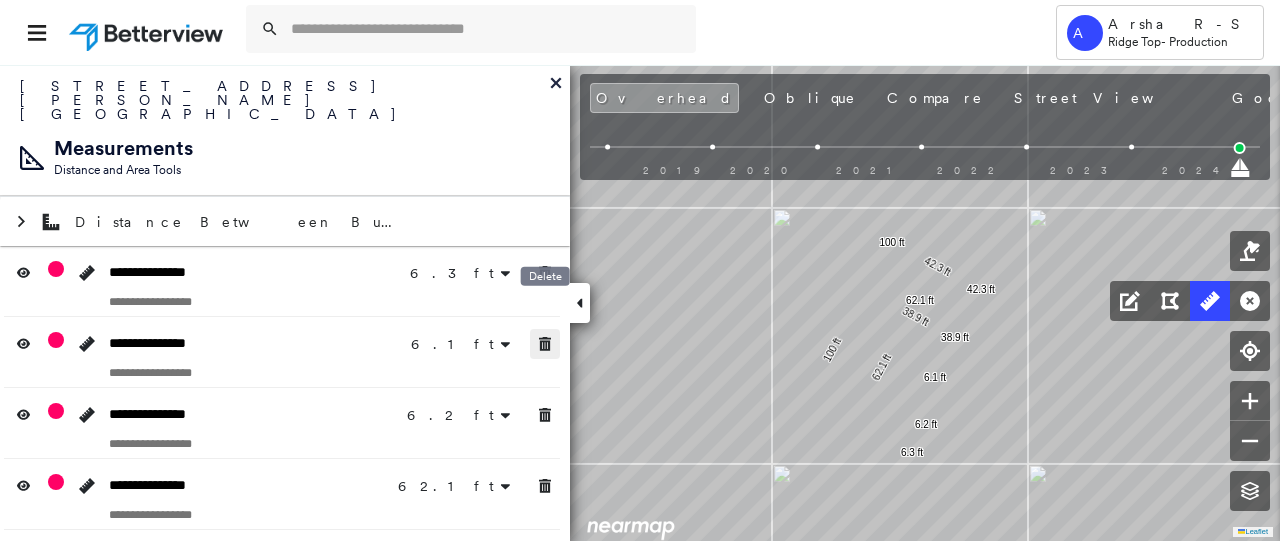 click 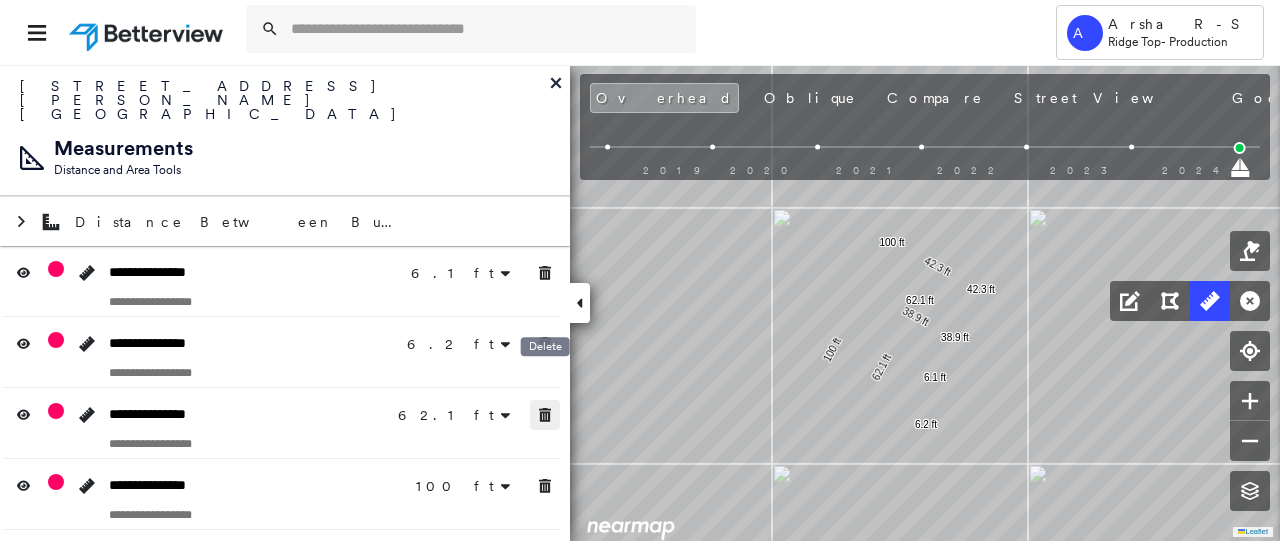 drag, startPoint x: 540, startPoint y: 390, endPoint x: 540, endPoint y: 453, distance: 63 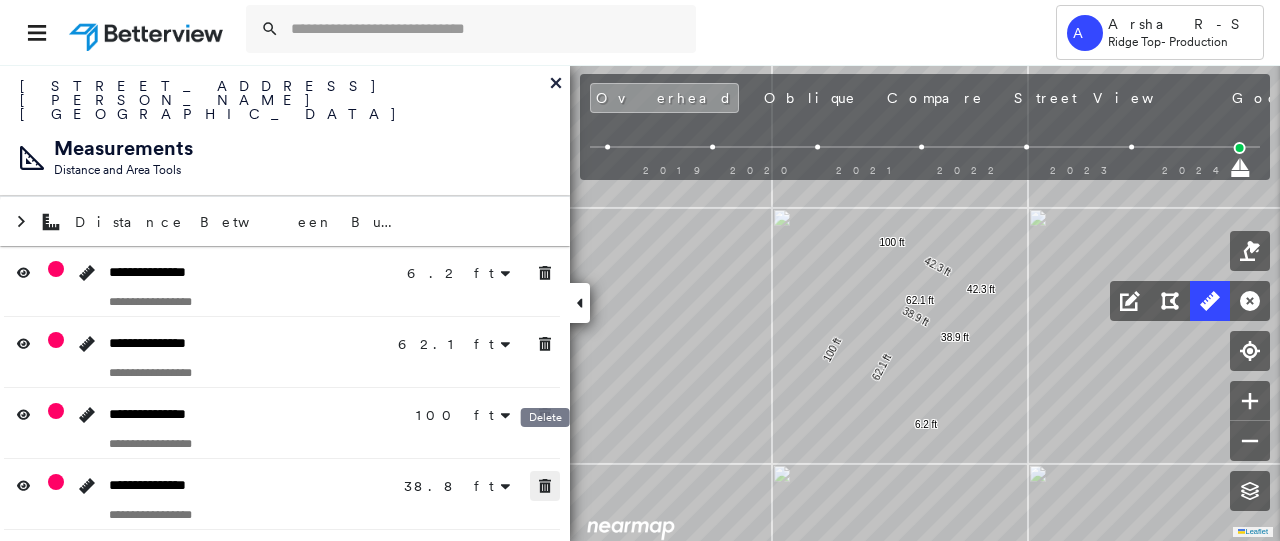 click 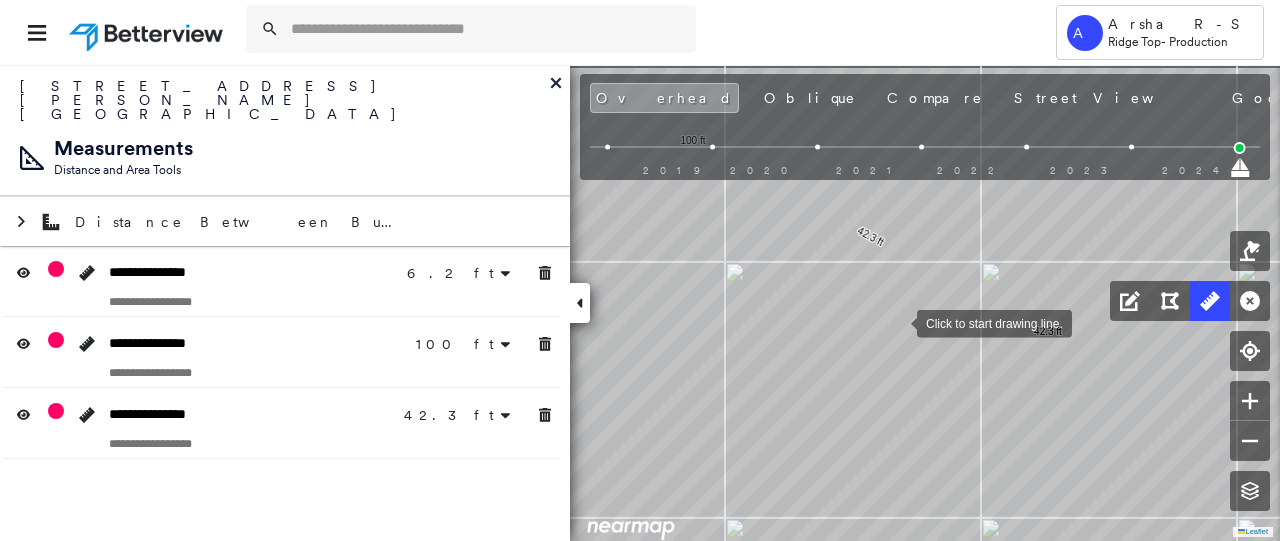 drag, startPoint x: 878, startPoint y: 269, endPoint x: 897, endPoint y: 321, distance: 55.362442 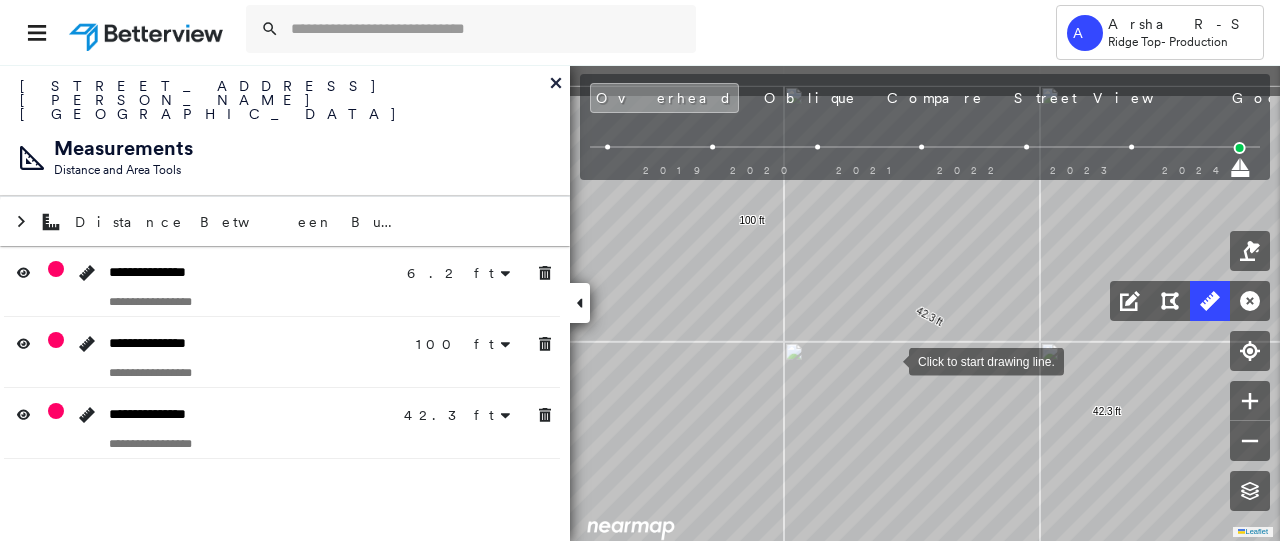 drag, startPoint x: 829, startPoint y: 279, endPoint x: 888, endPoint y: 359, distance: 99.40322 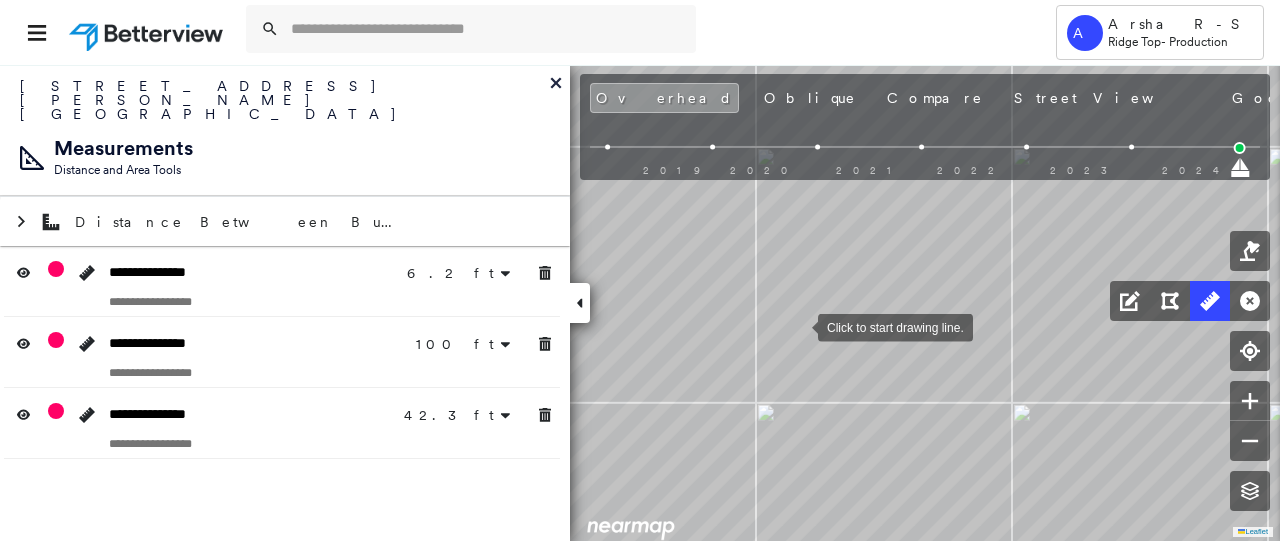 click at bounding box center (798, 326) 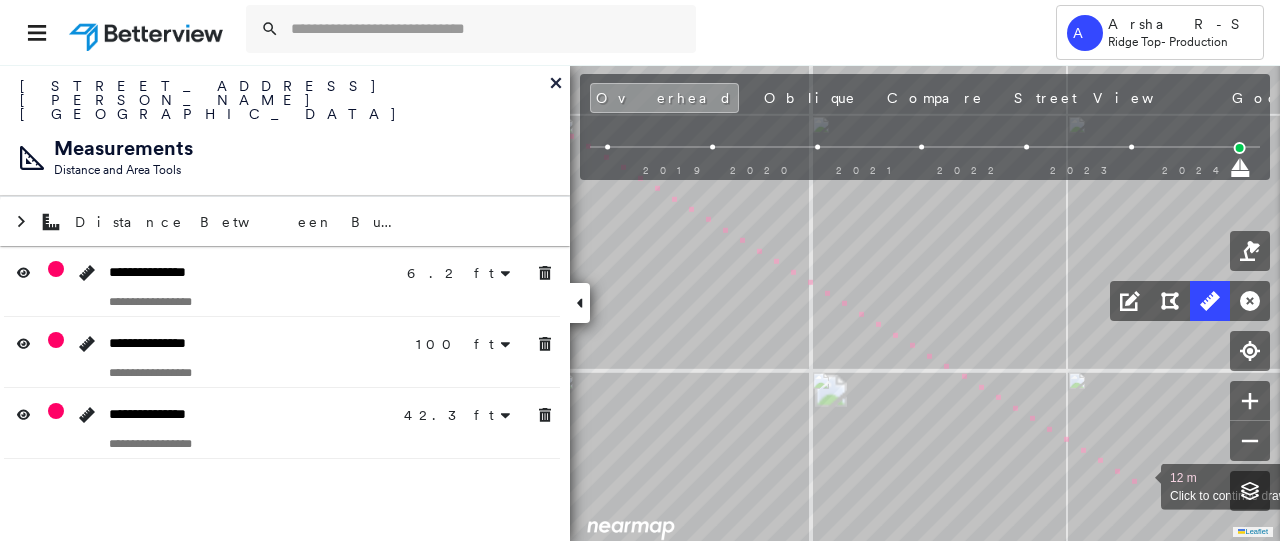 click at bounding box center [1141, 485] 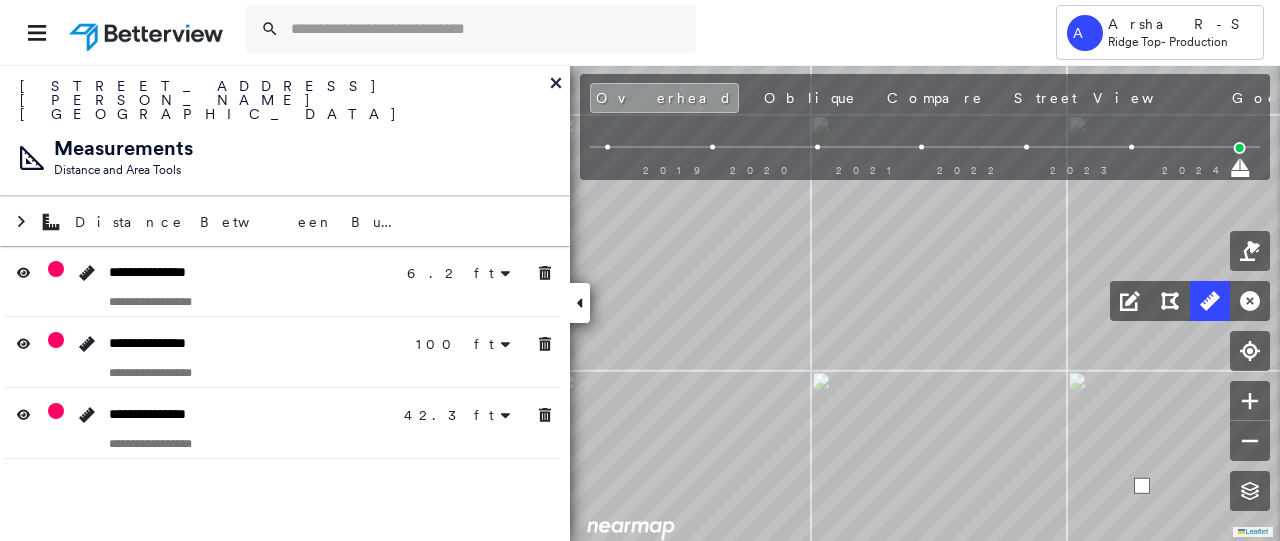 click at bounding box center (1142, 486) 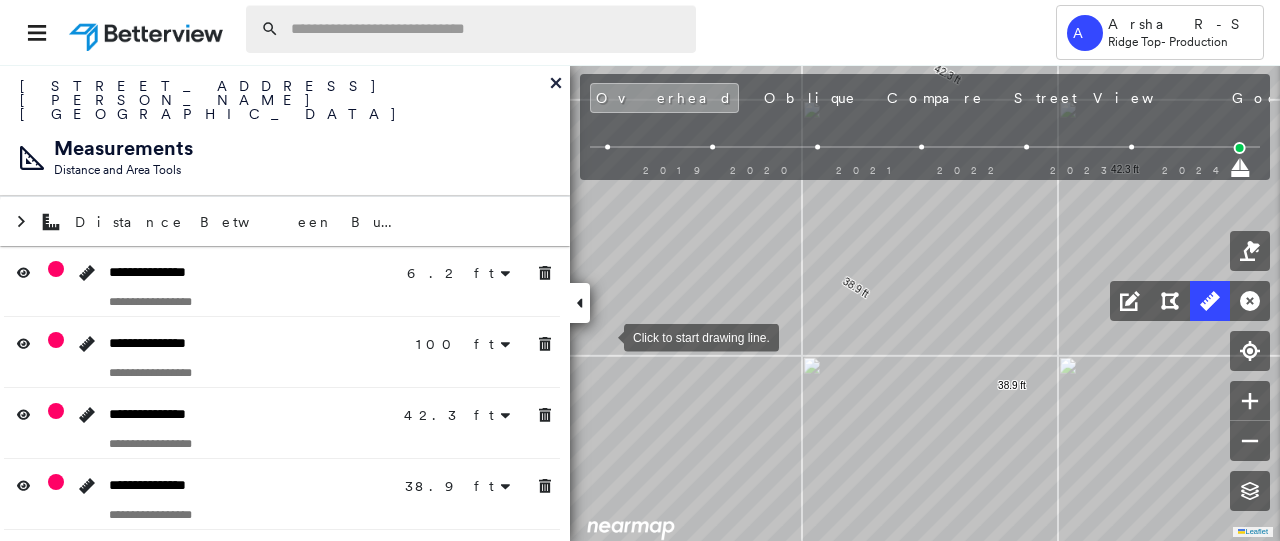 click at bounding box center (487, 29) 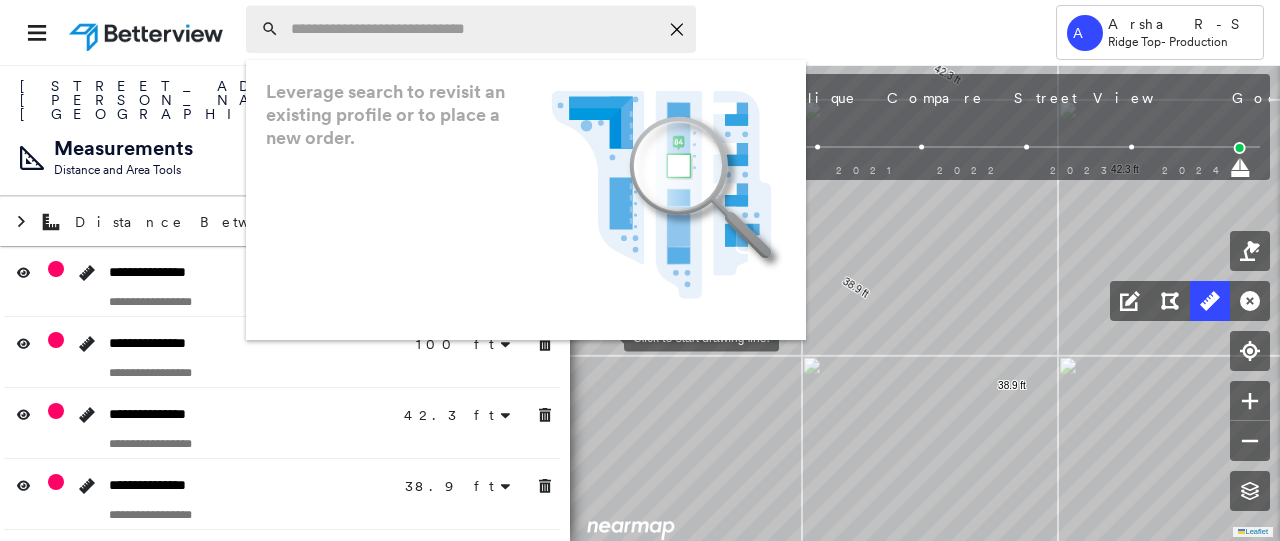 paste on "**********" 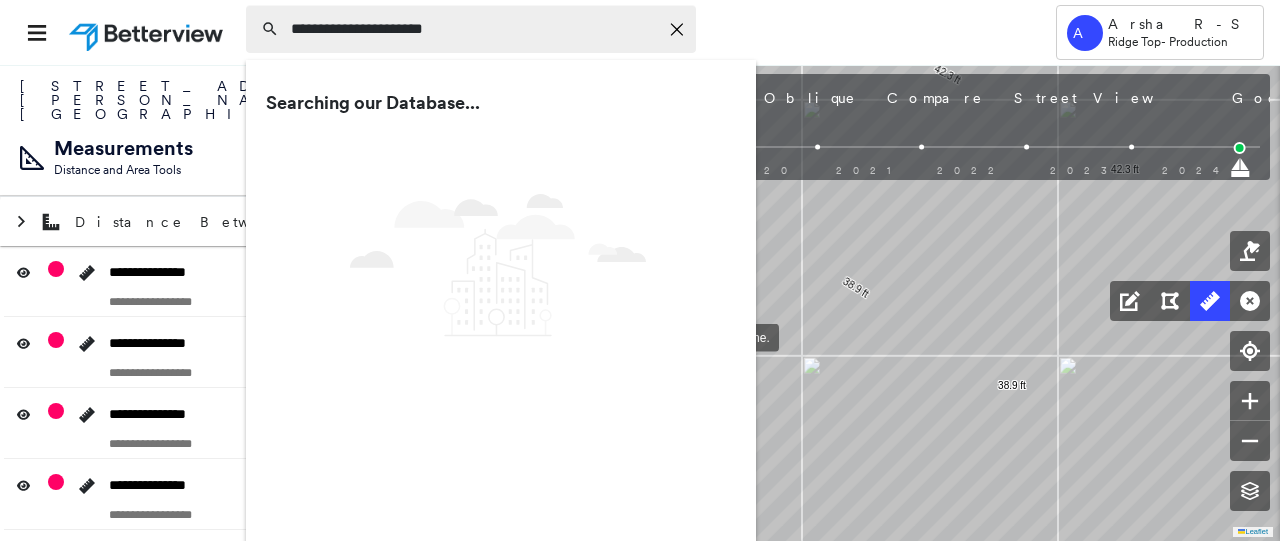 type on "**********" 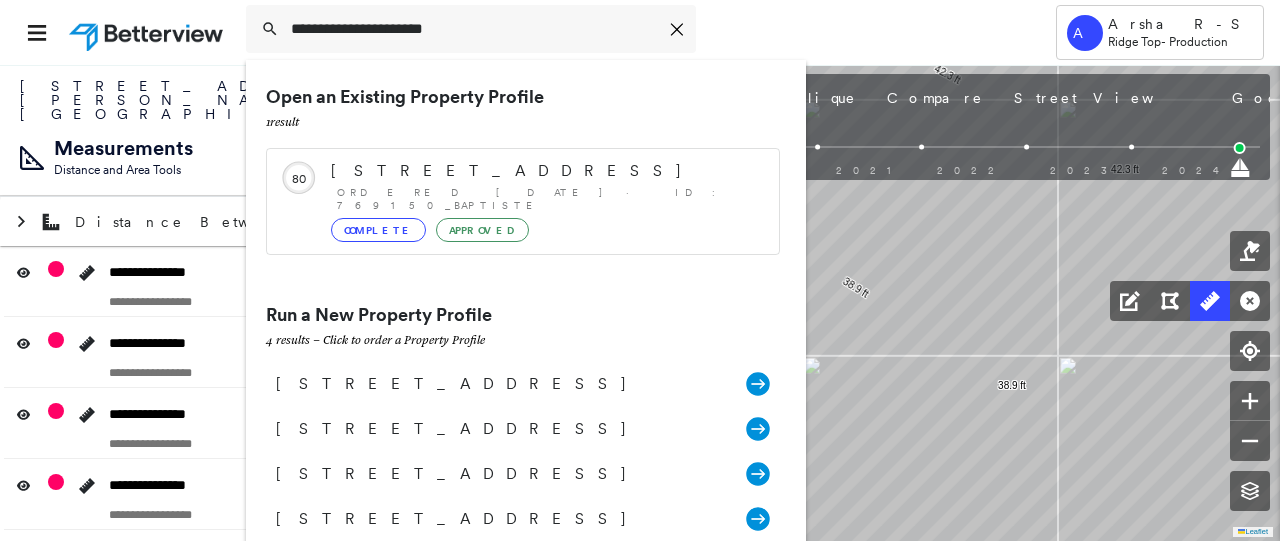 click on "Ordered [DATE] · ID: 769150_baptiste" at bounding box center [548, 199] 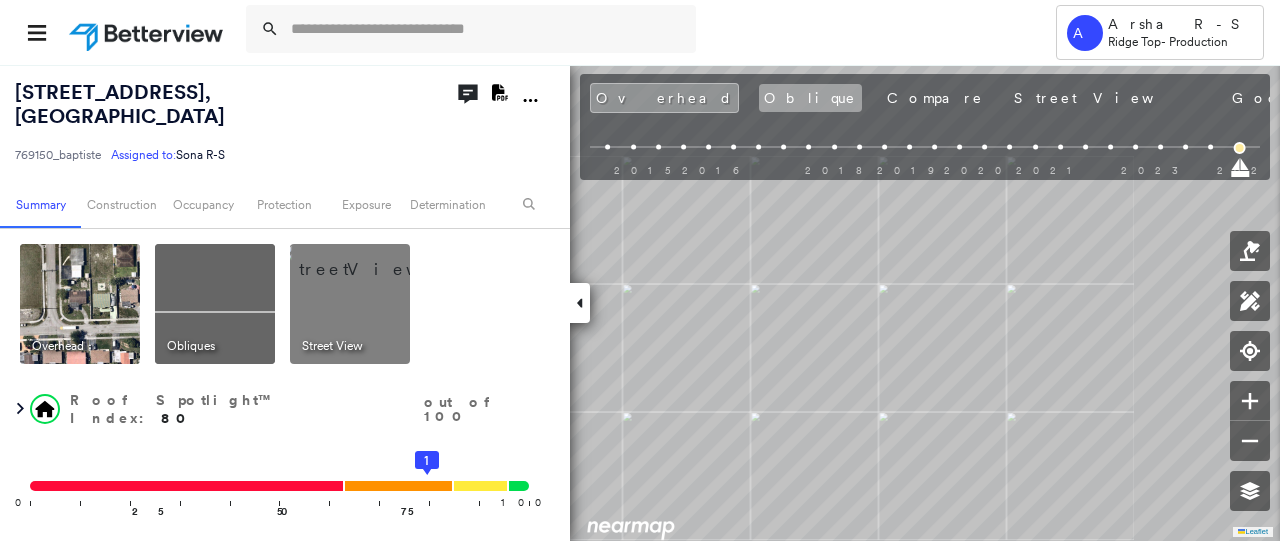 click on "Oblique" at bounding box center [810, 98] 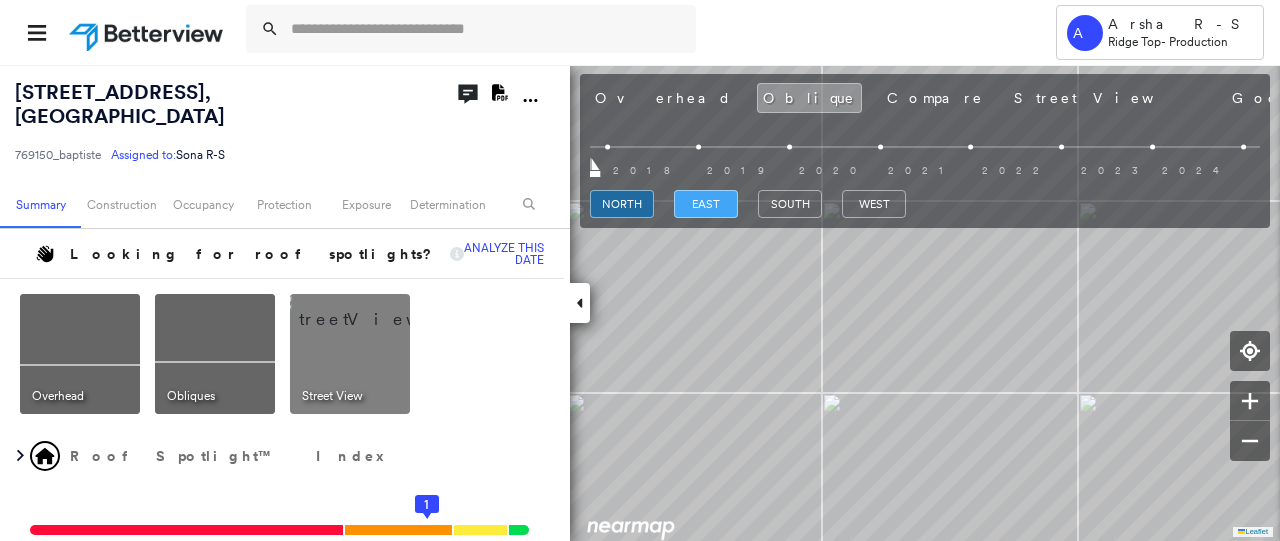 click on "east" at bounding box center [706, 204] 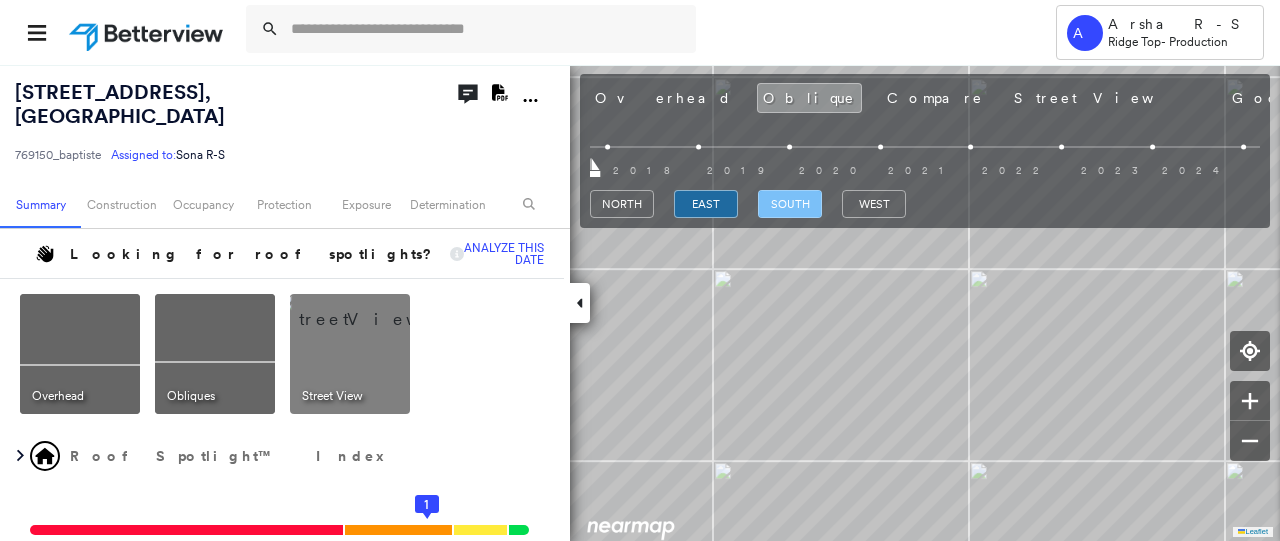 click on "south" at bounding box center (790, 204) 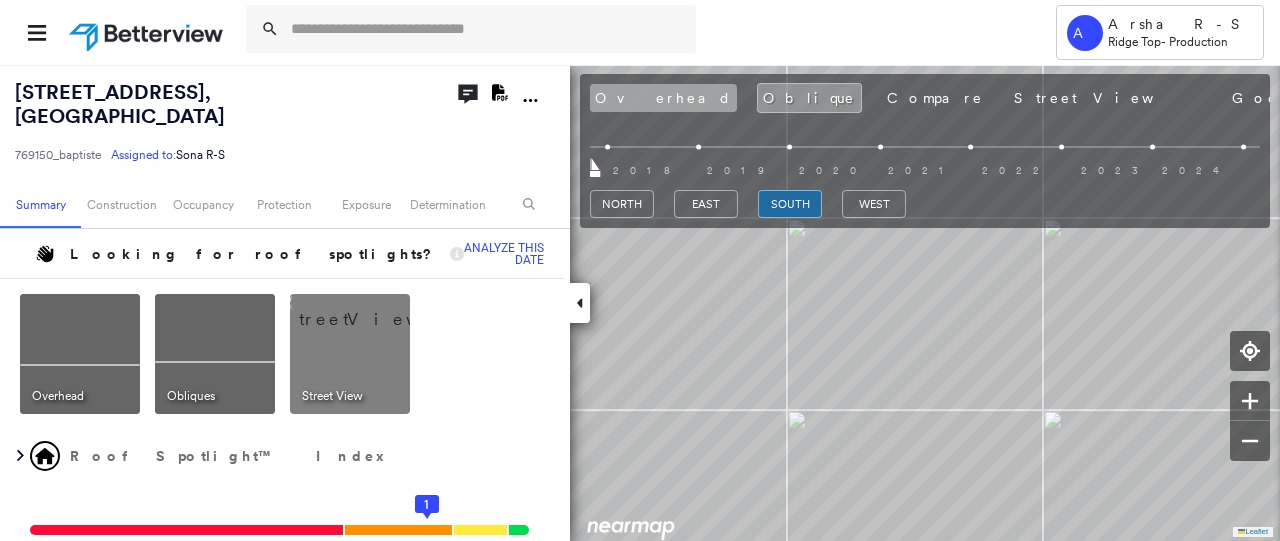 click on "Overhead" at bounding box center [663, 98] 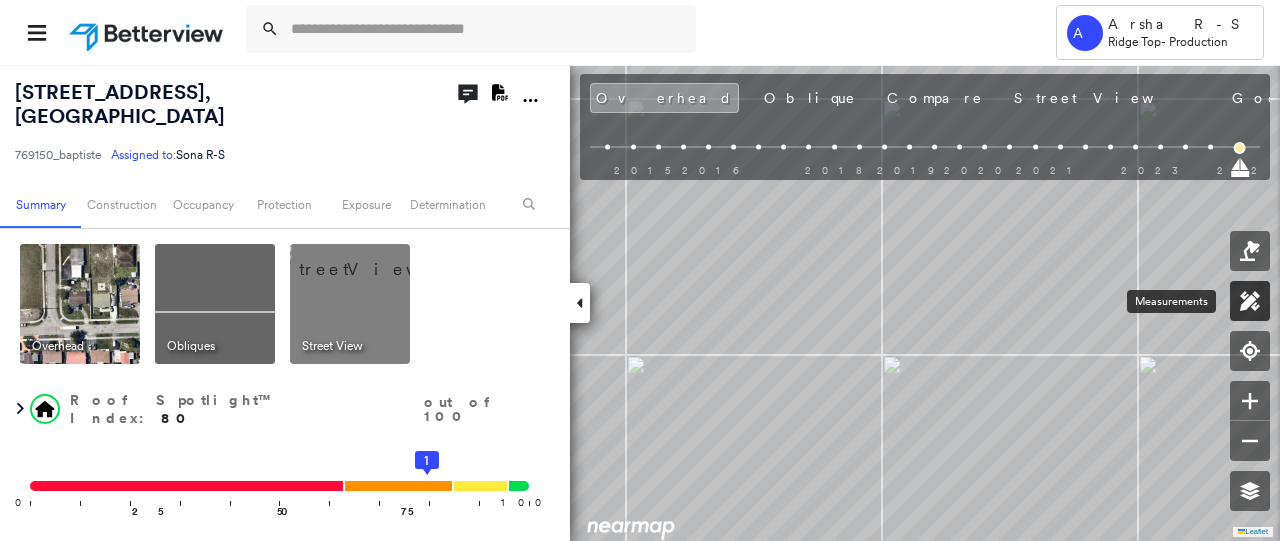 click 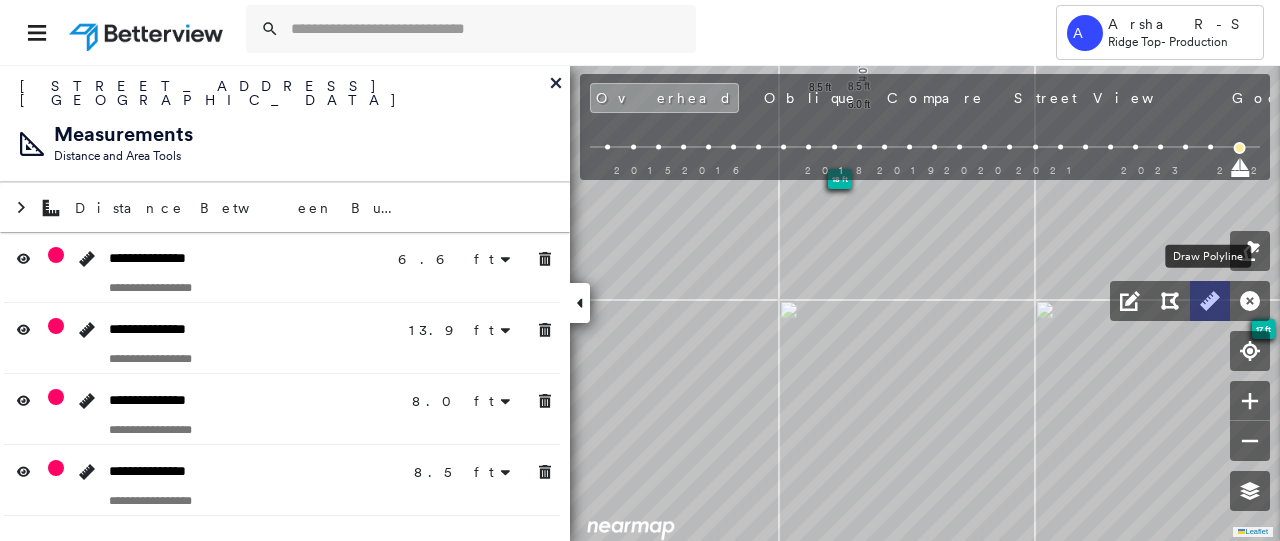 click 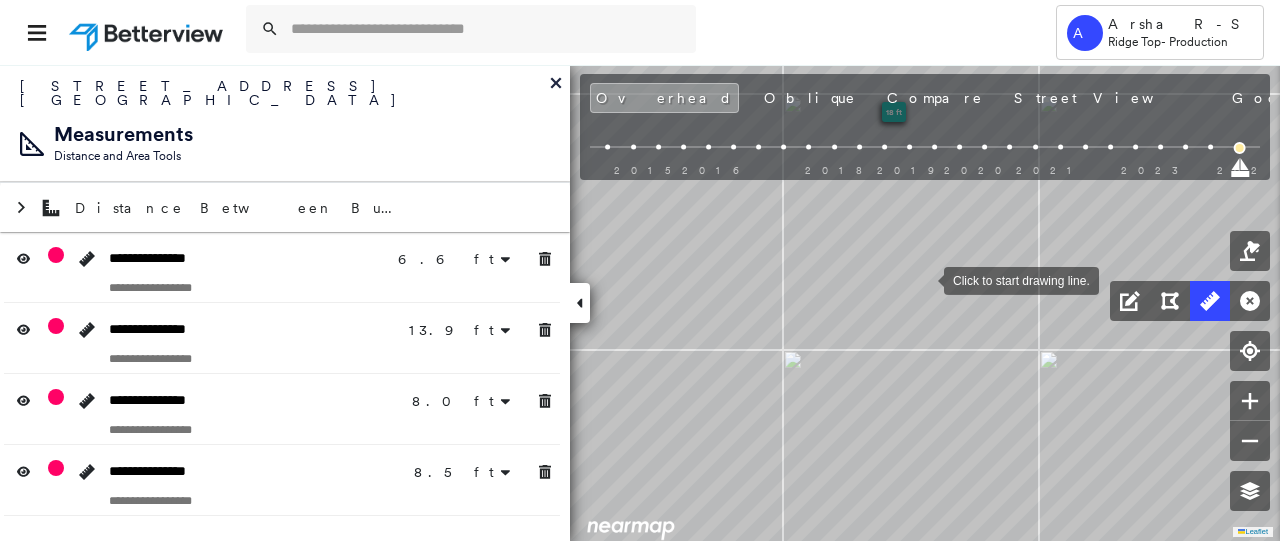 click at bounding box center (924, 279) 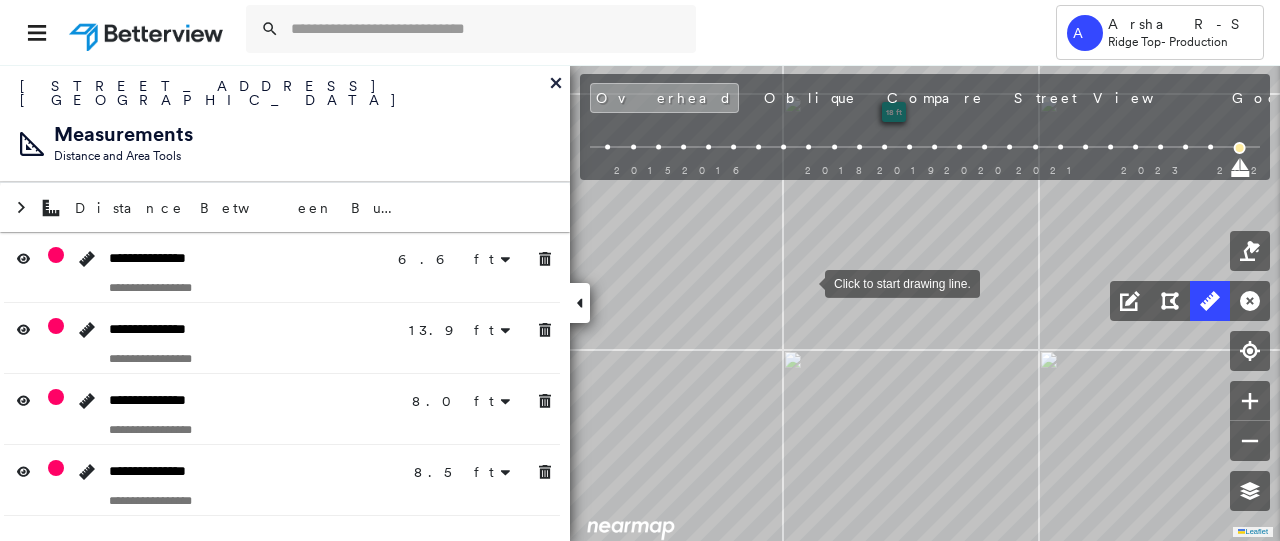 click at bounding box center (805, 282) 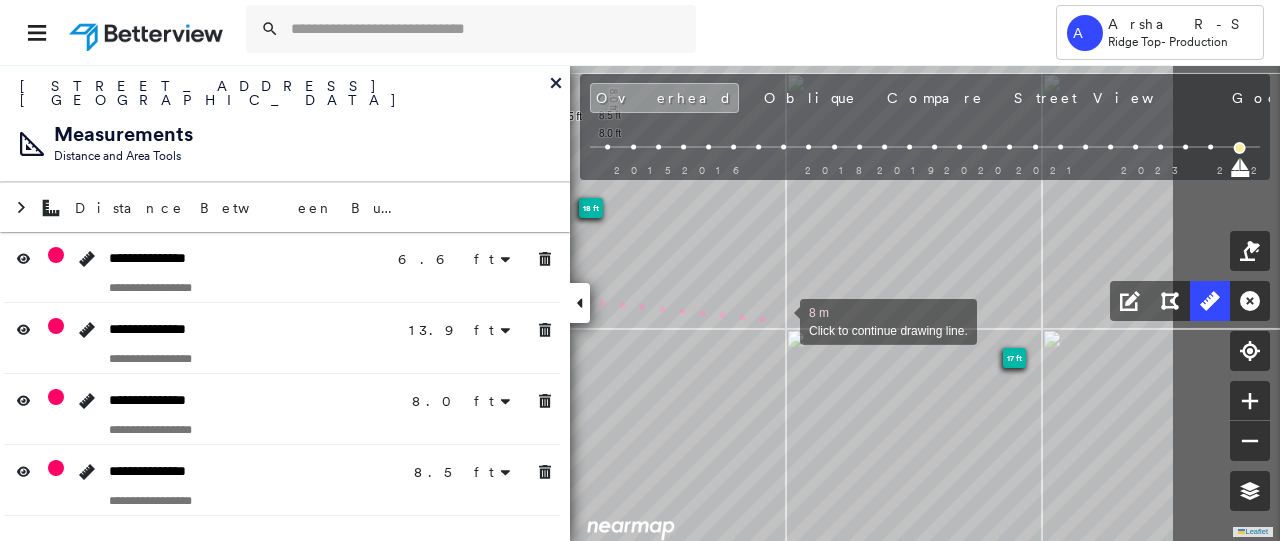 drag, startPoint x: 1021, startPoint y: 284, endPoint x: 786, endPoint y: 319, distance: 237.59209 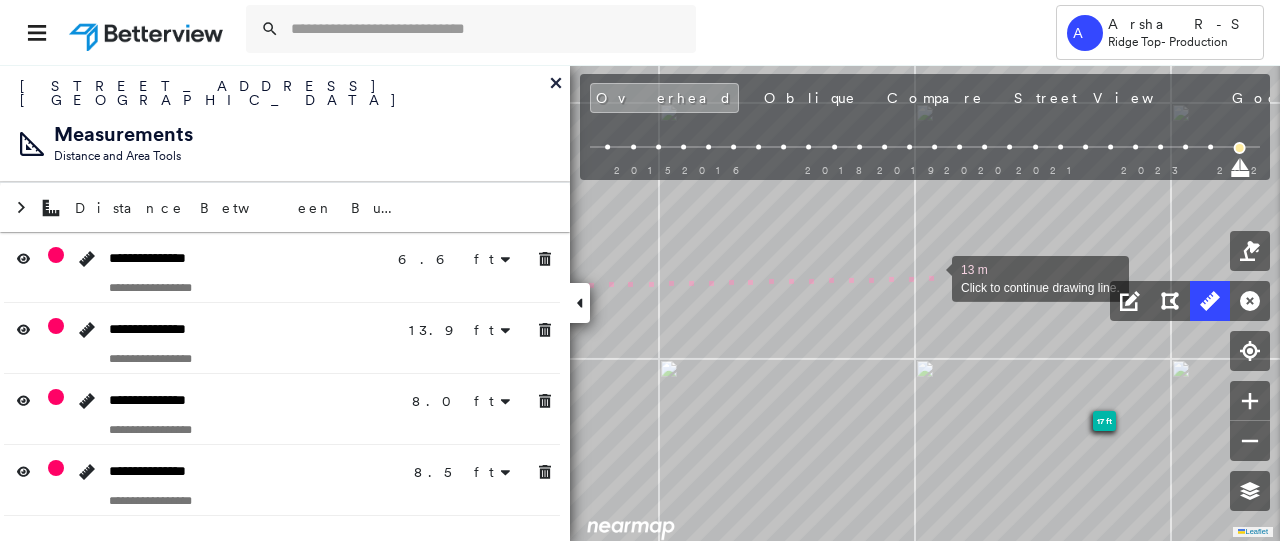 click at bounding box center (932, 277) 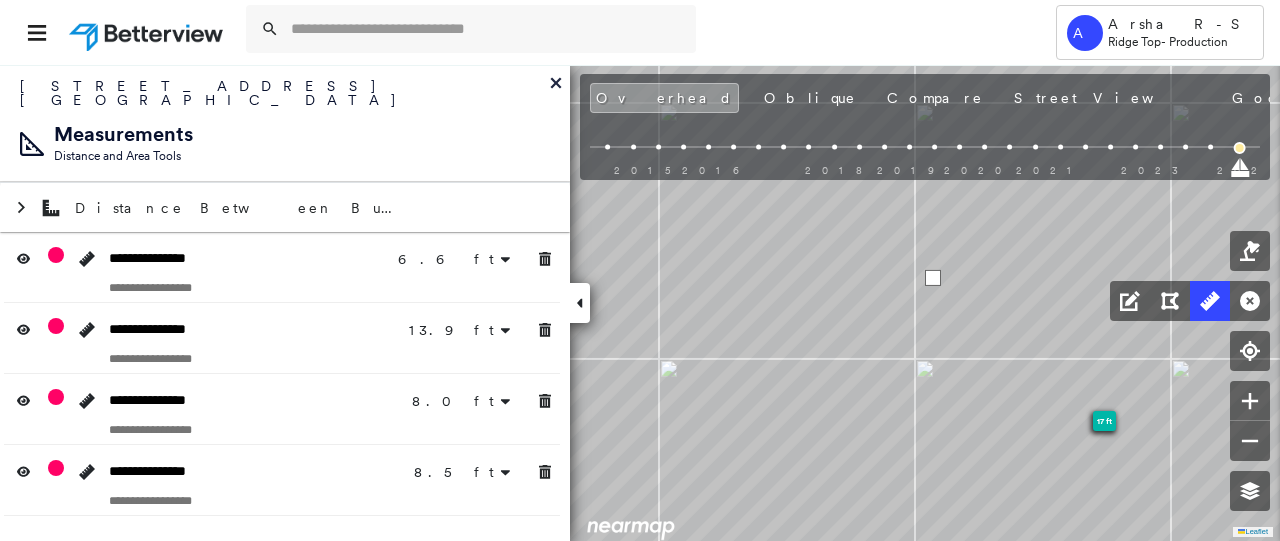 click at bounding box center [933, 278] 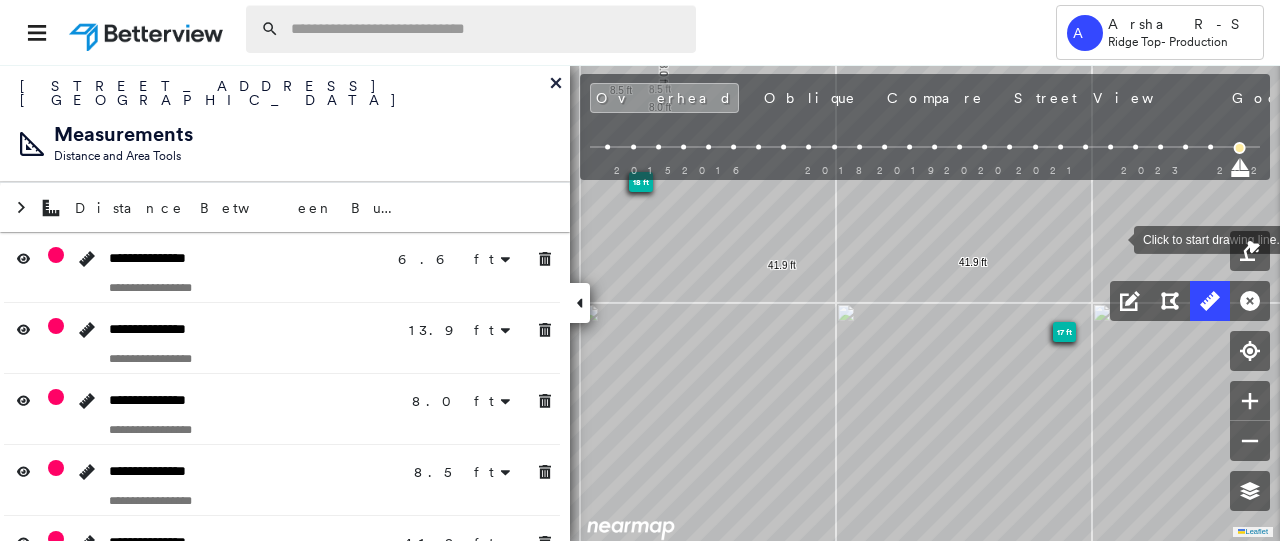 click at bounding box center (487, 29) 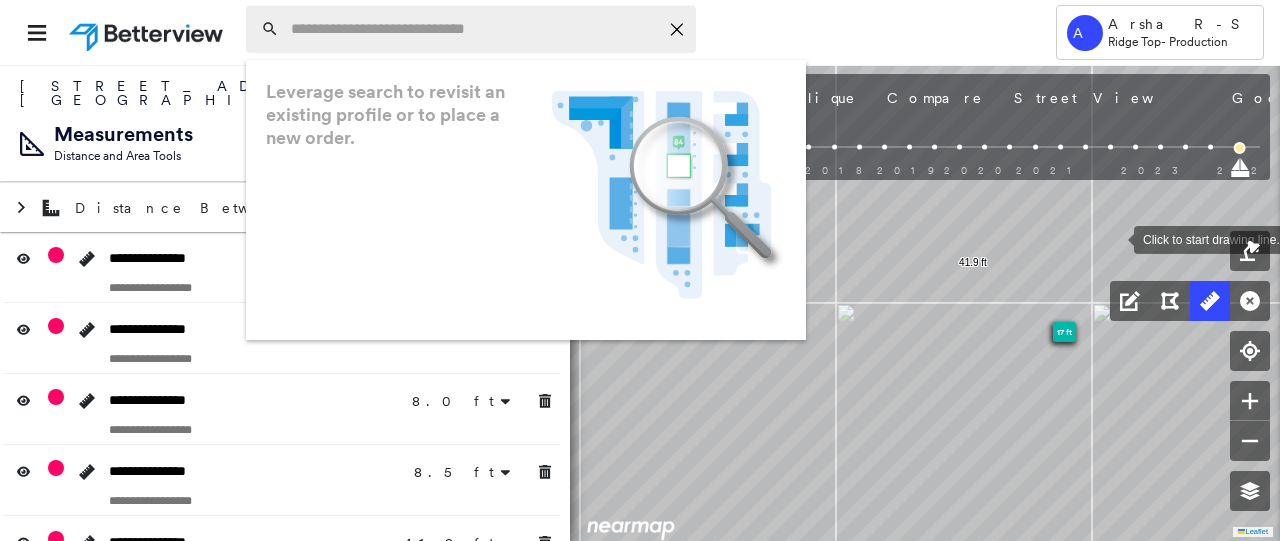paste on "**********" 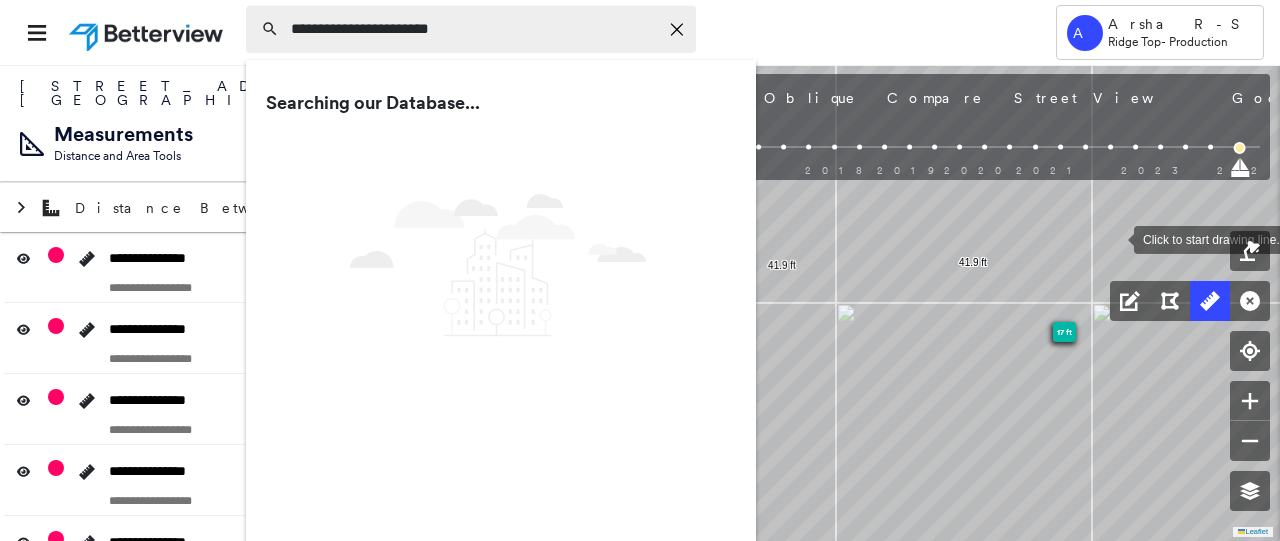 type on "**********" 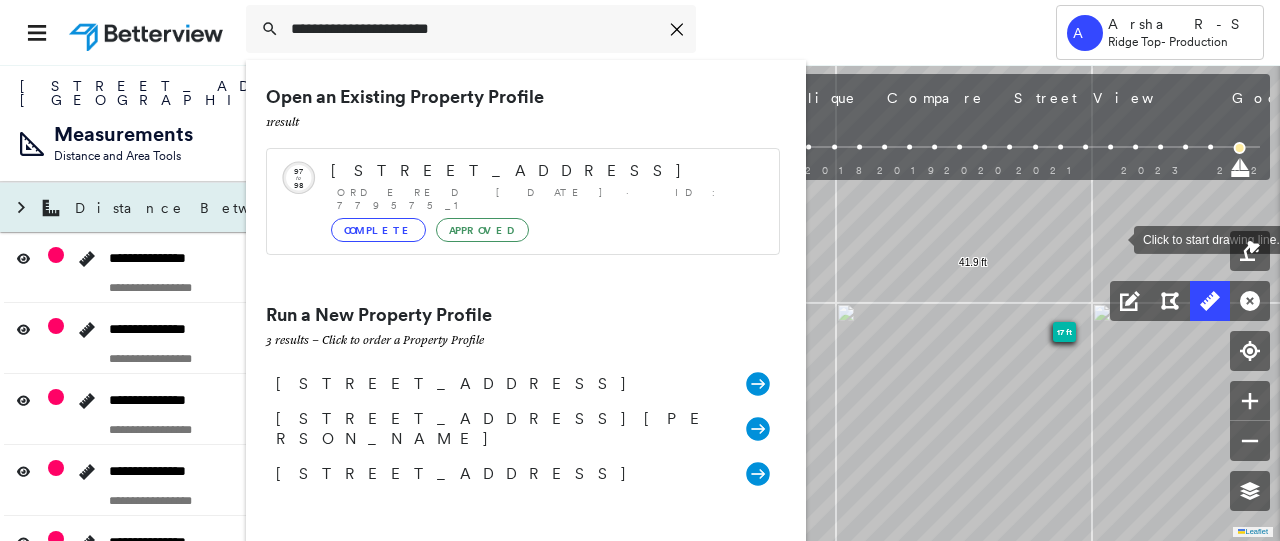 drag, startPoint x: 538, startPoint y: 190, endPoint x: 555, endPoint y: 191, distance: 17.029387 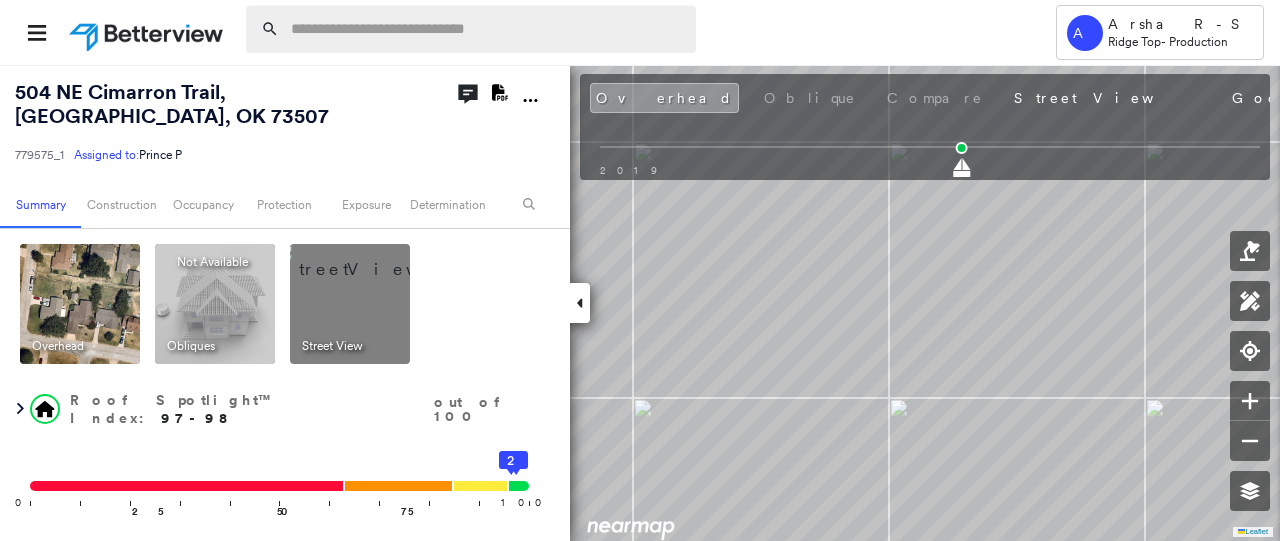 click at bounding box center [487, 29] 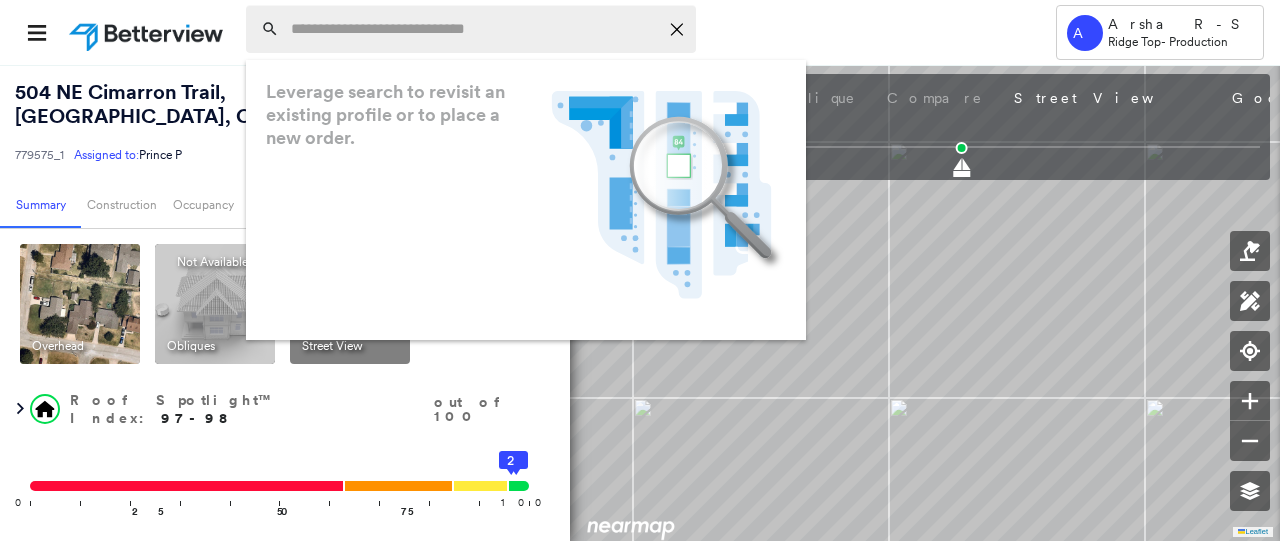 paste on "**********" 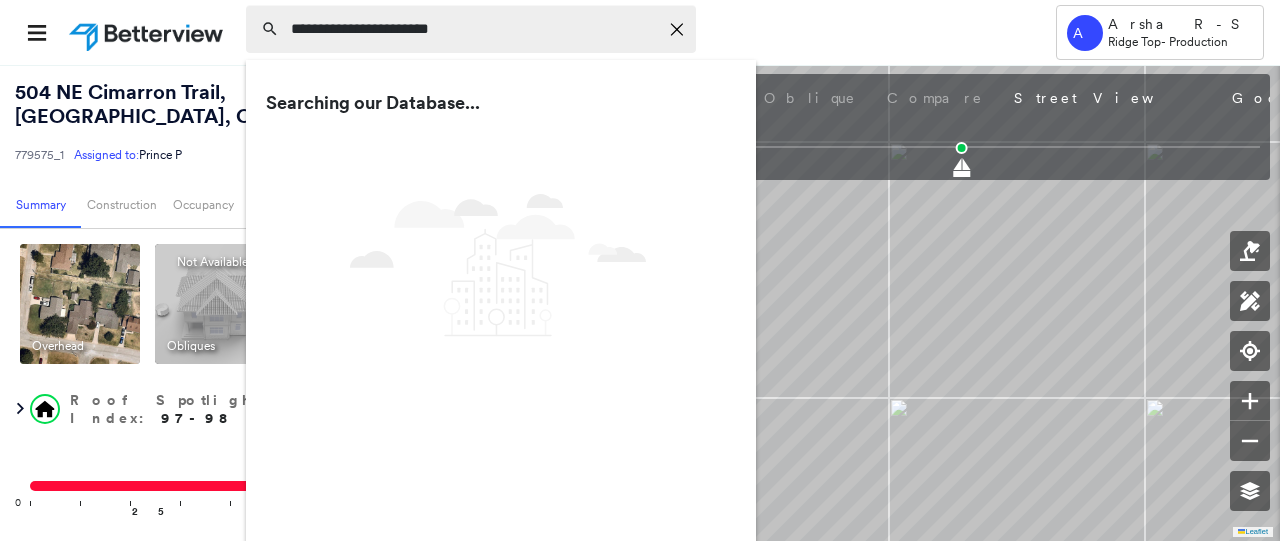 type on "**********" 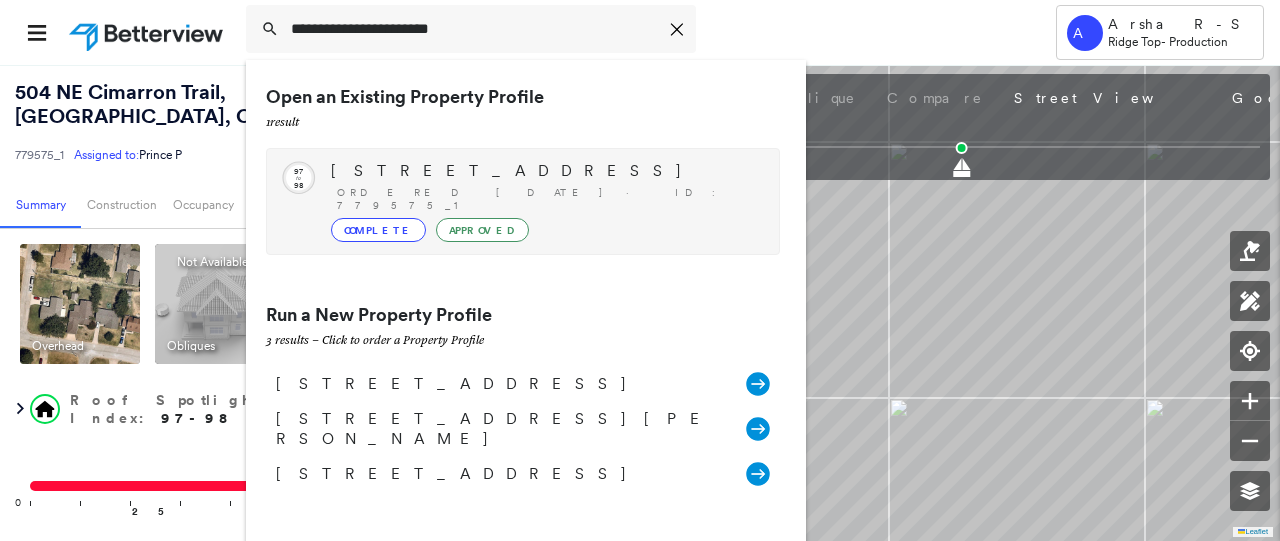 click on "[STREET_ADDRESS] Ordered [DATE] · ID: 779575_1 Complete Approved" at bounding box center (545, 201) 